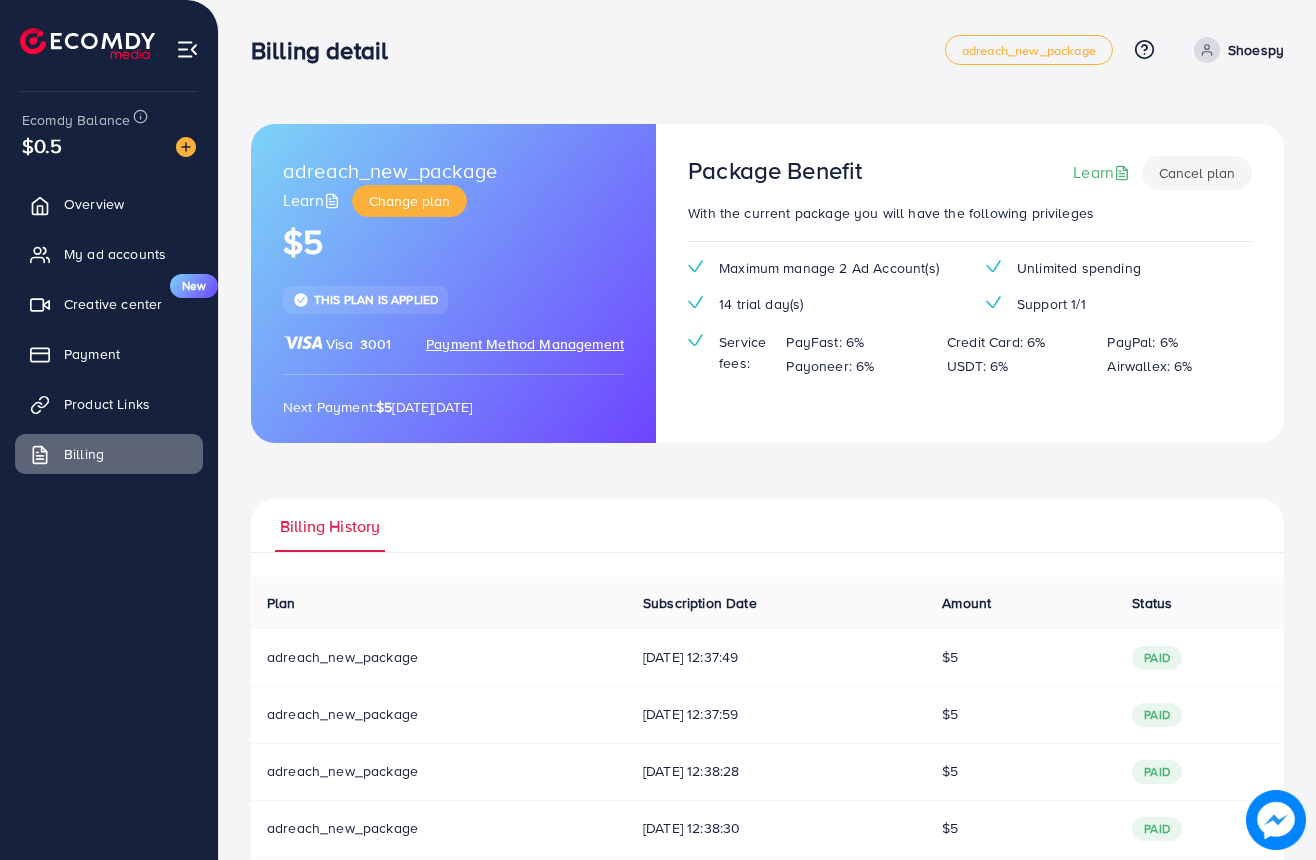scroll, scrollTop: 0, scrollLeft: 0, axis: both 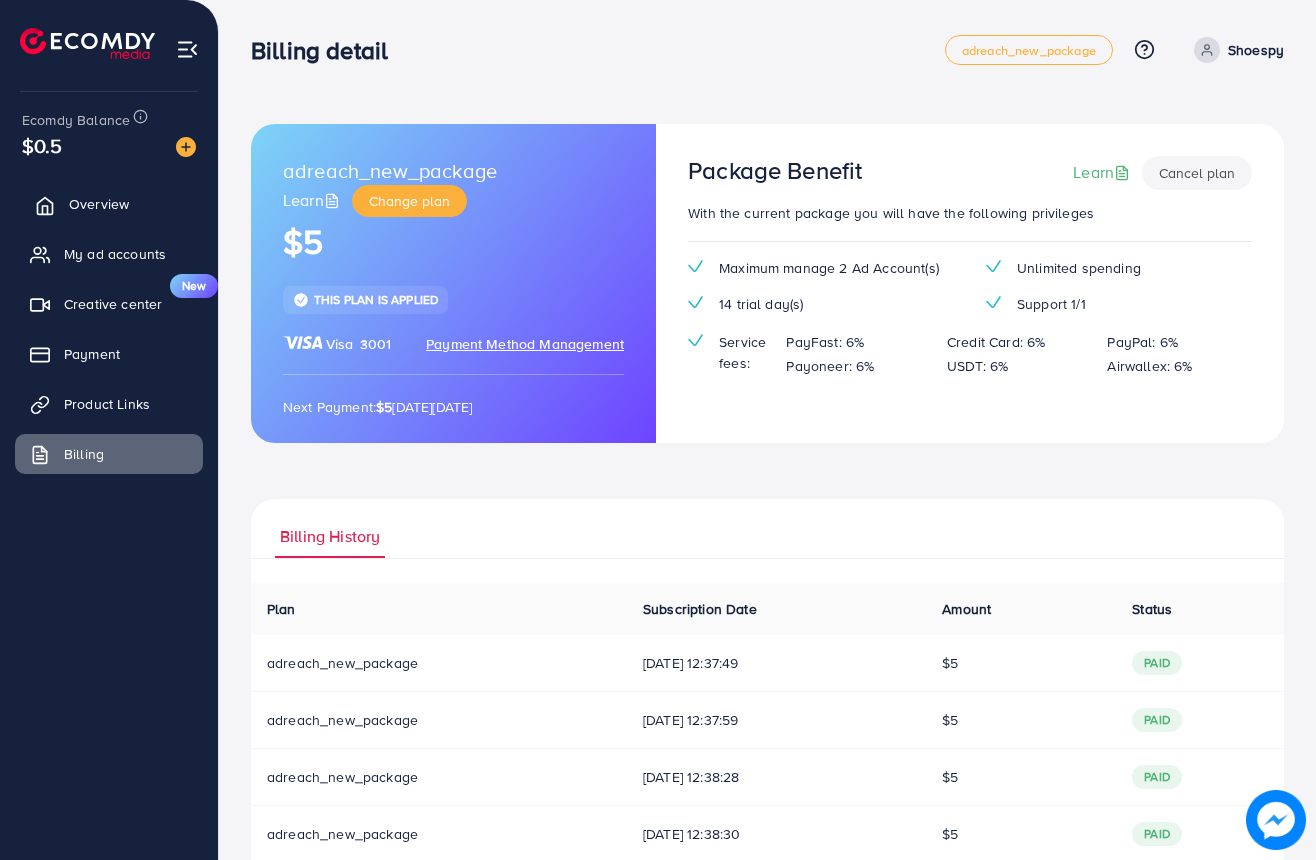 click on "Overview" at bounding box center [99, 204] 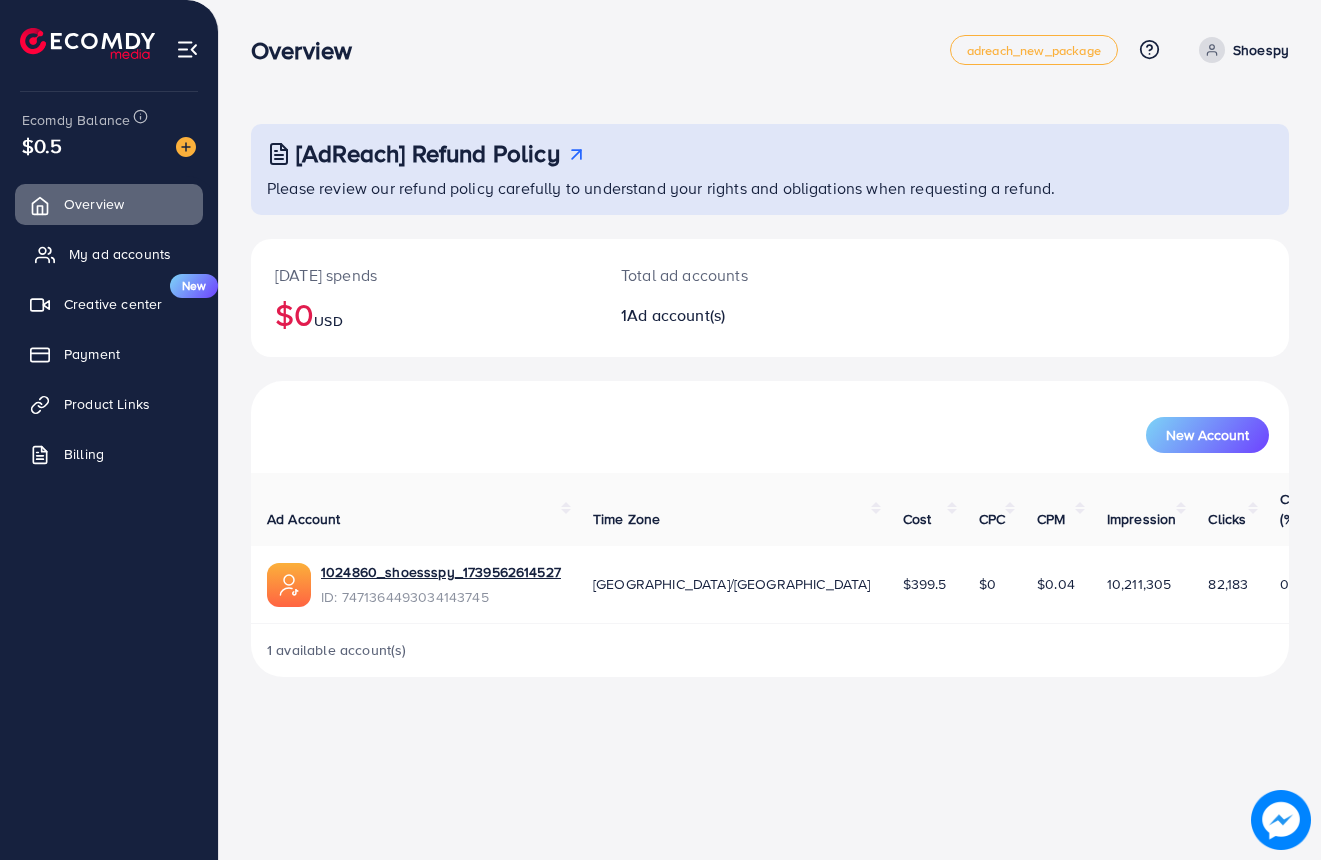 click on "My ad accounts" at bounding box center [120, 254] 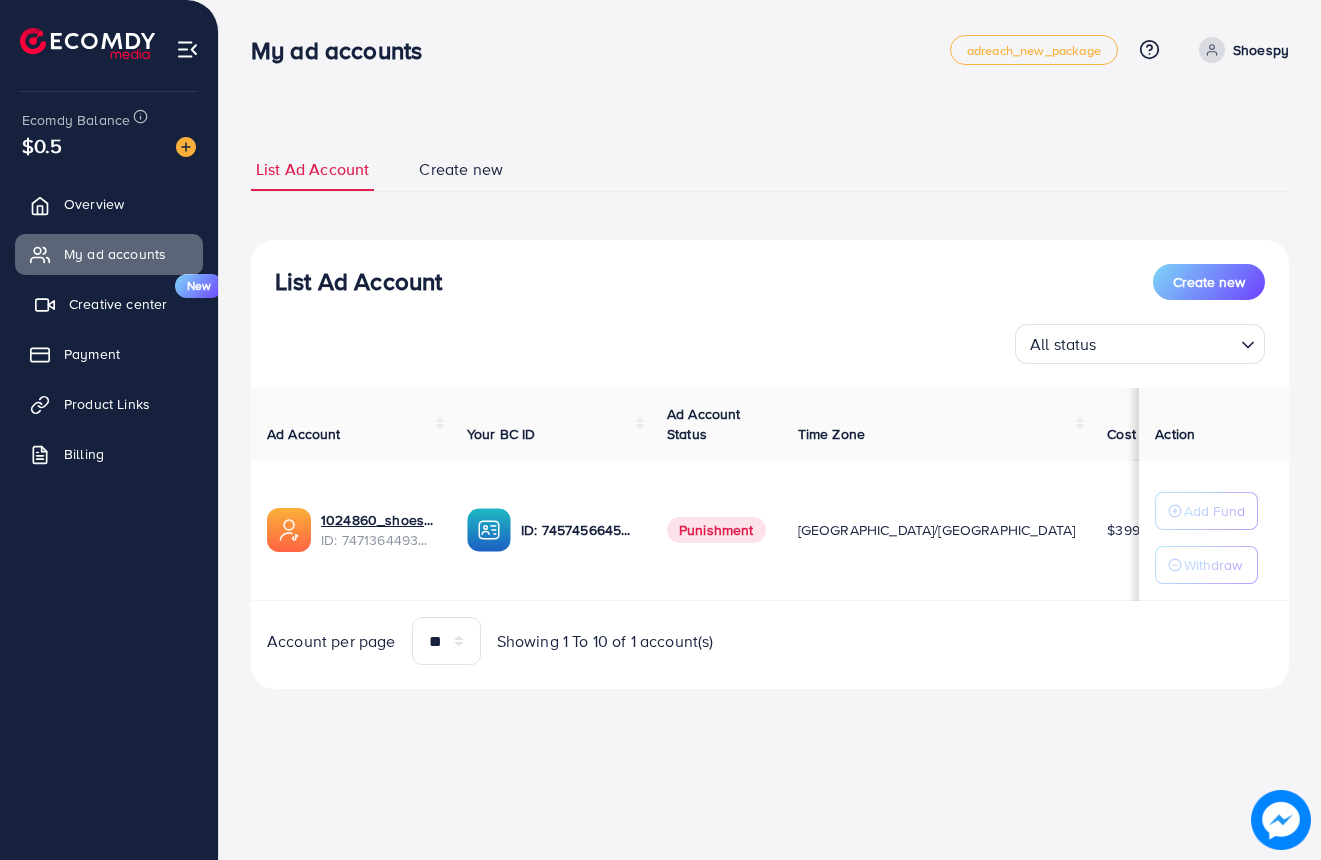 click on "Creative center" at bounding box center (118, 304) 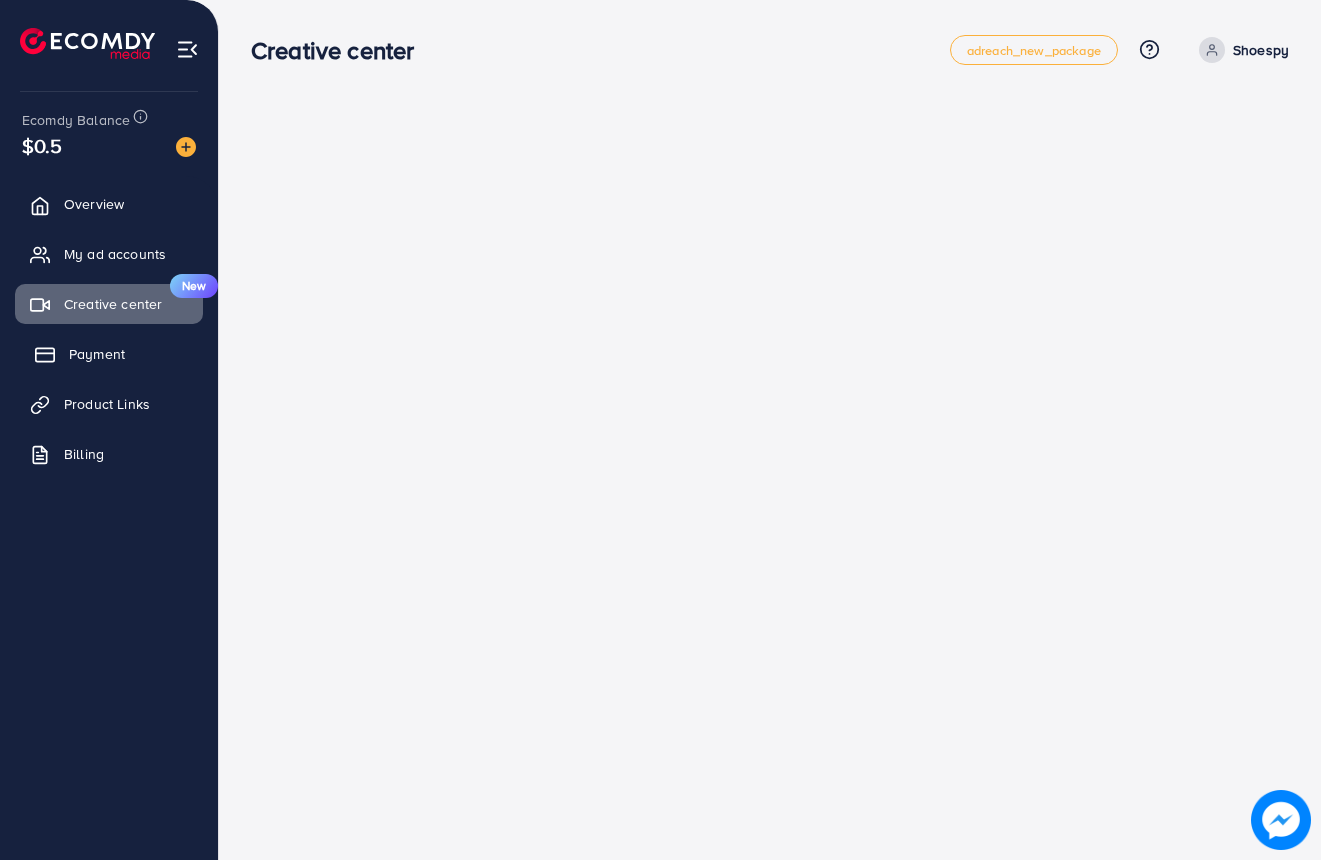 click on "Payment" at bounding box center [97, 354] 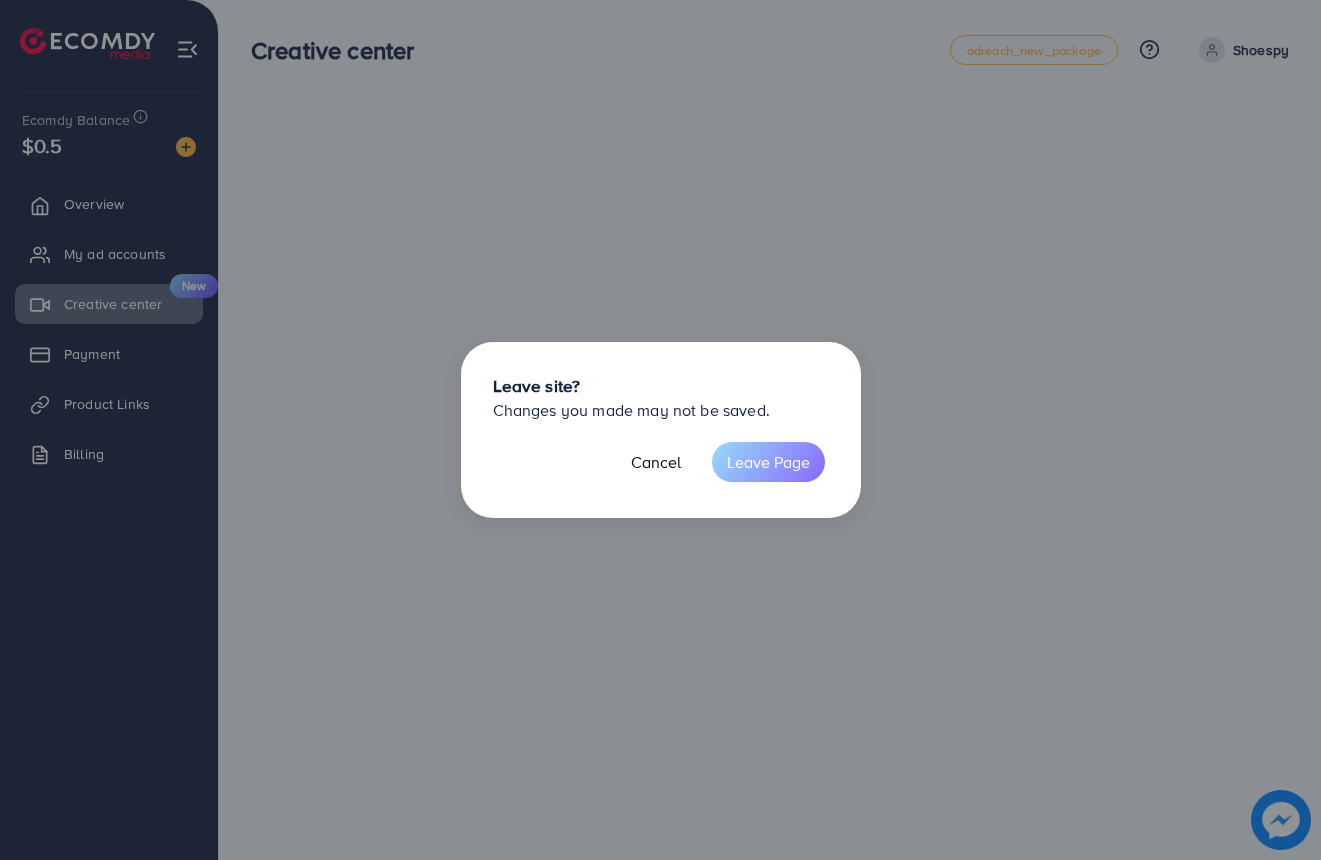click on "Leave Page" at bounding box center [768, 462] 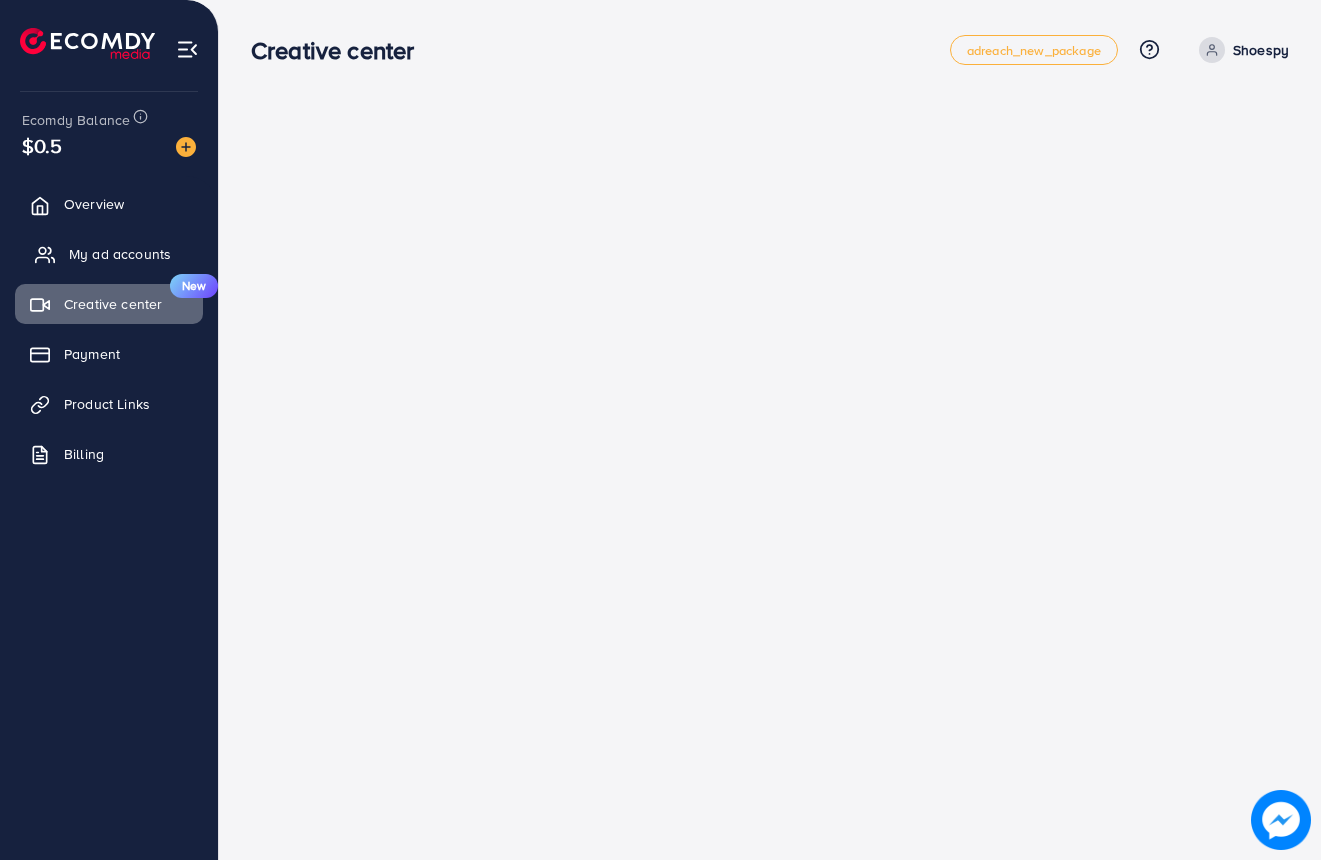 click on "My ad accounts" at bounding box center [120, 254] 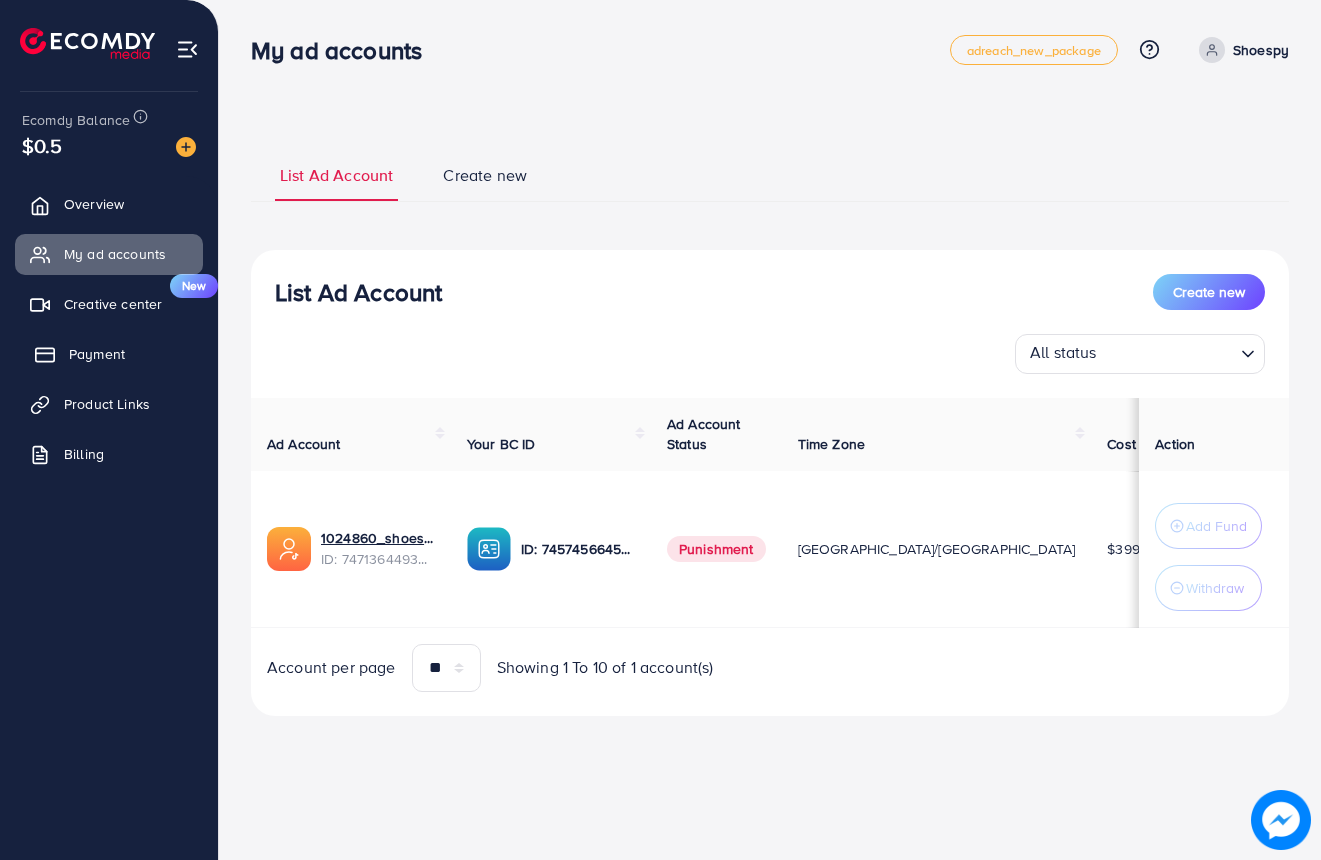 click on "Payment" at bounding box center [97, 354] 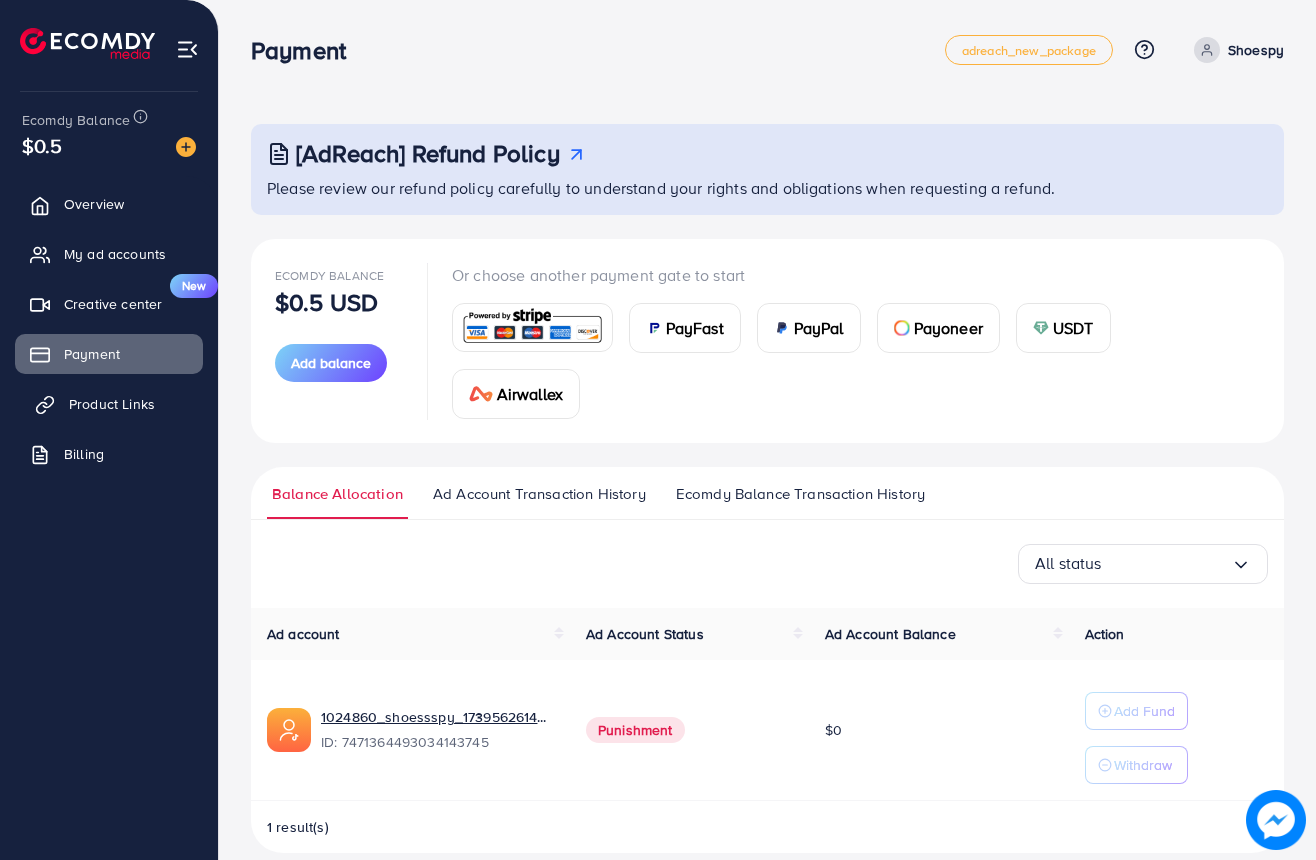 click on "Product Links" at bounding box center (112, 404) 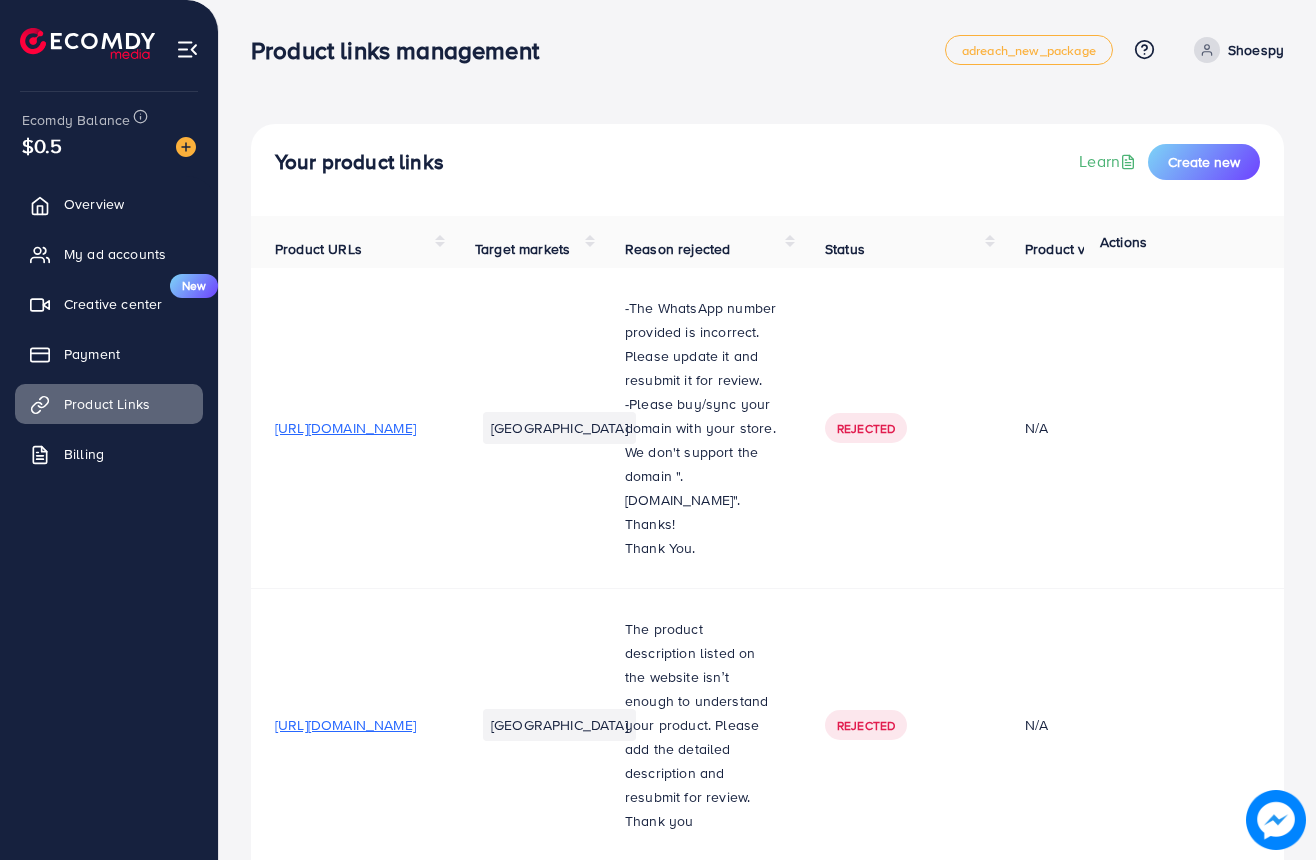 click 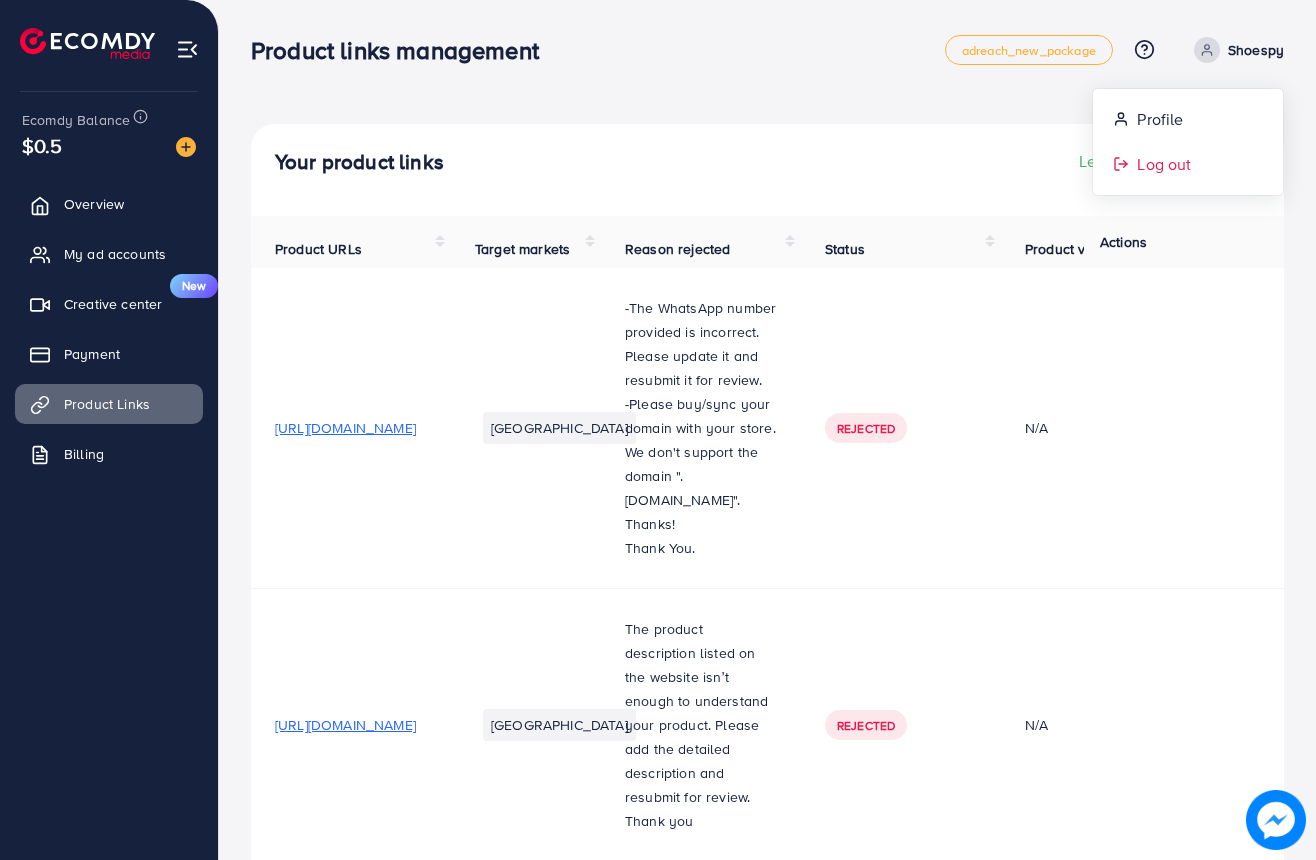 click on "Log out" at bounding box center (1164, 164) 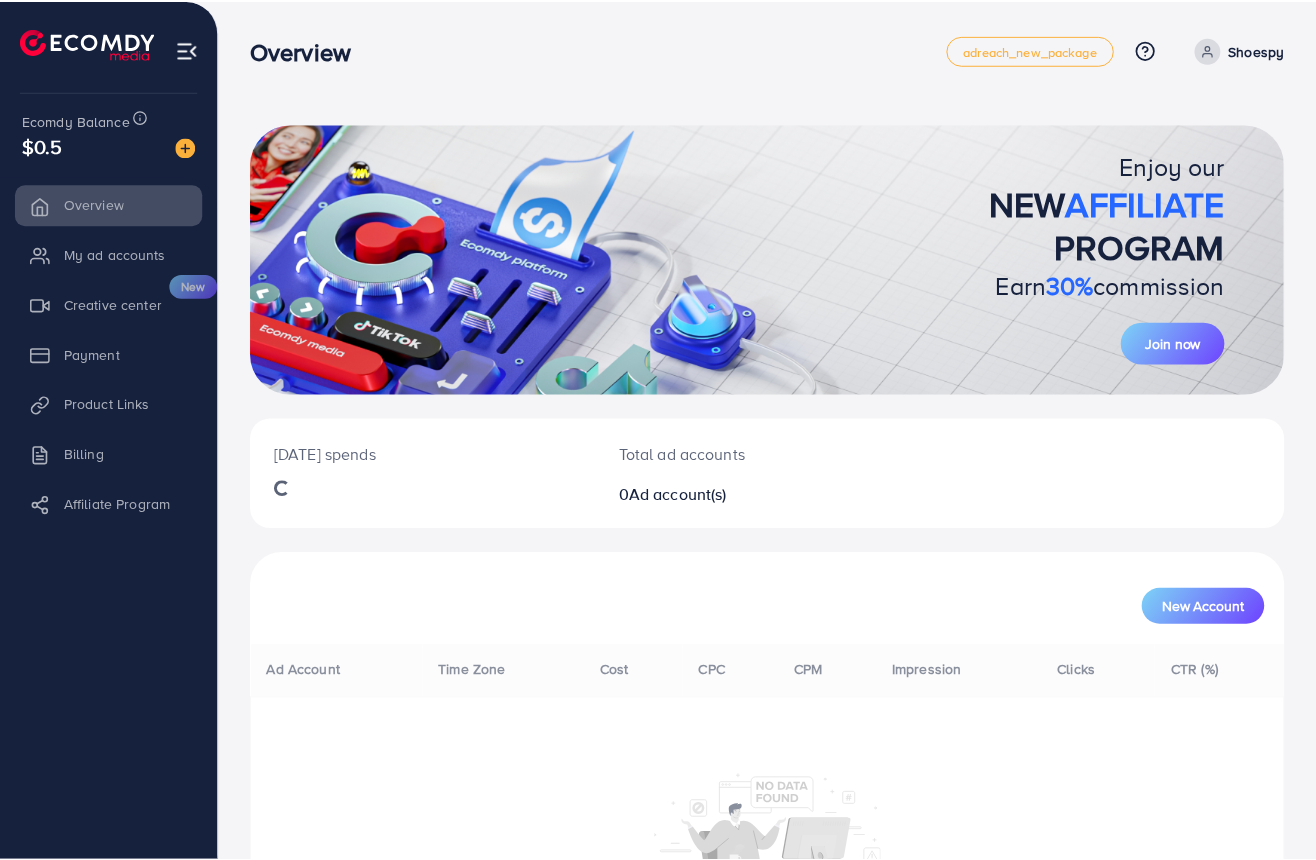 scroll, scrollTop: 0, scrollLeft: 0, axis: both 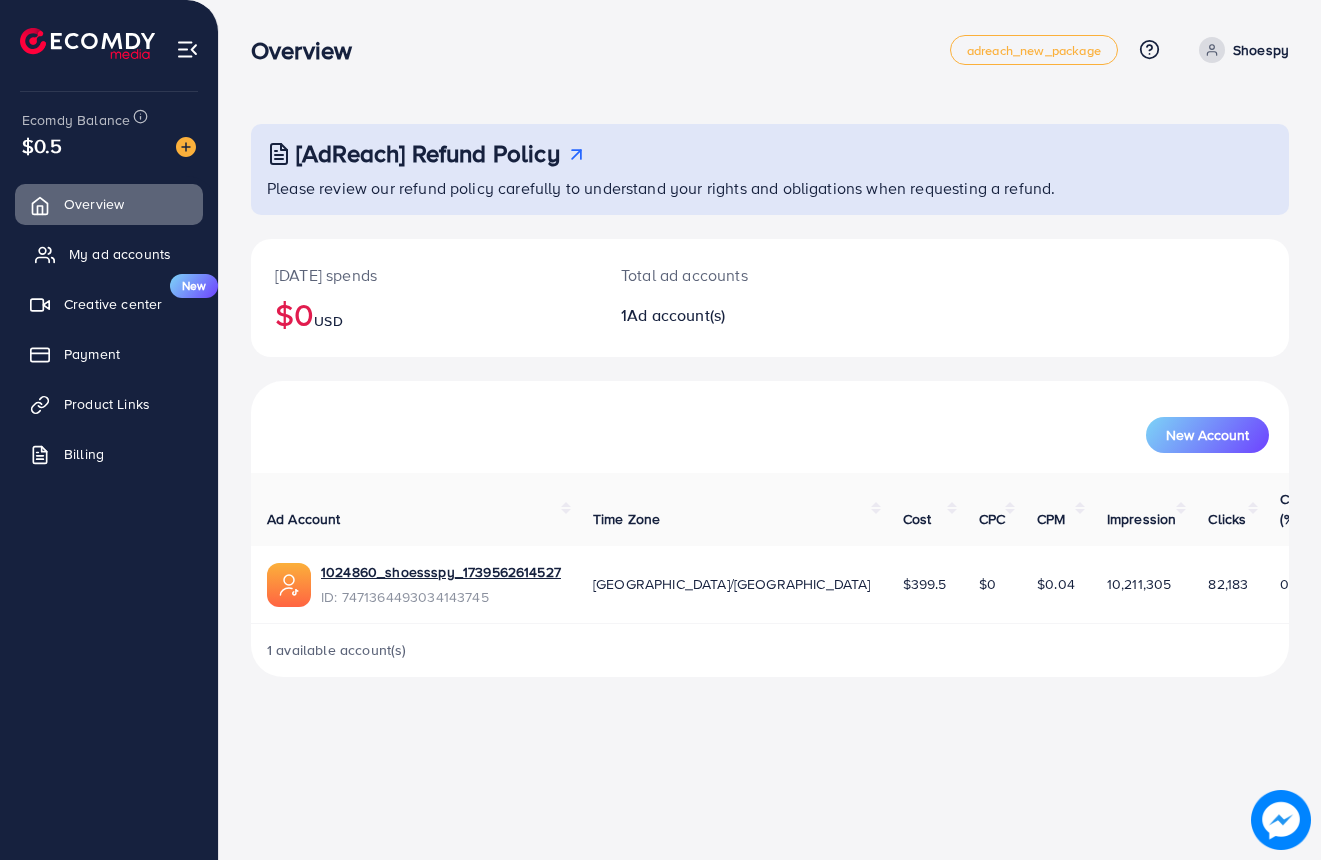 click on "My ad accounts" at bounding box center (109, 254) 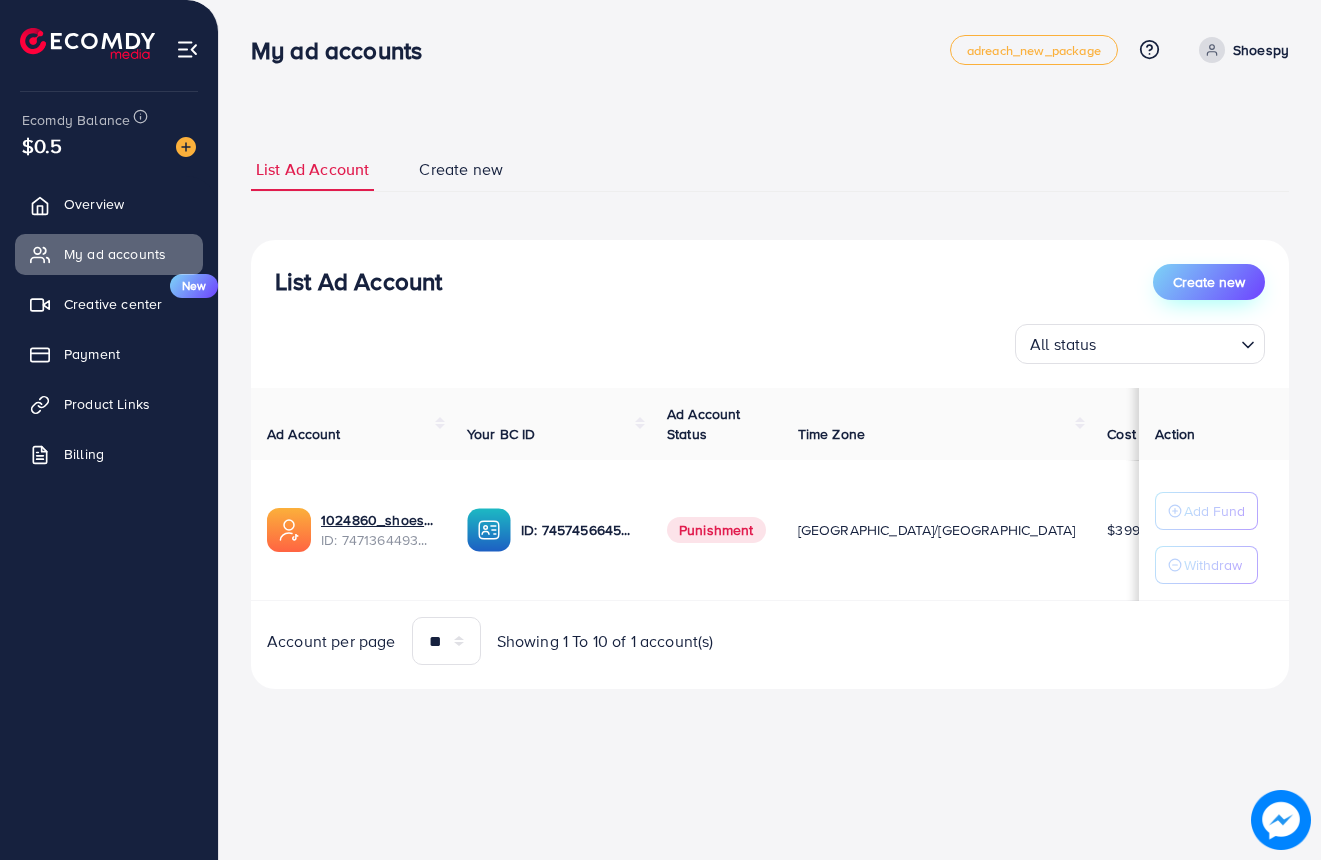 click on "Create new" at bounding box center (1209, 282) 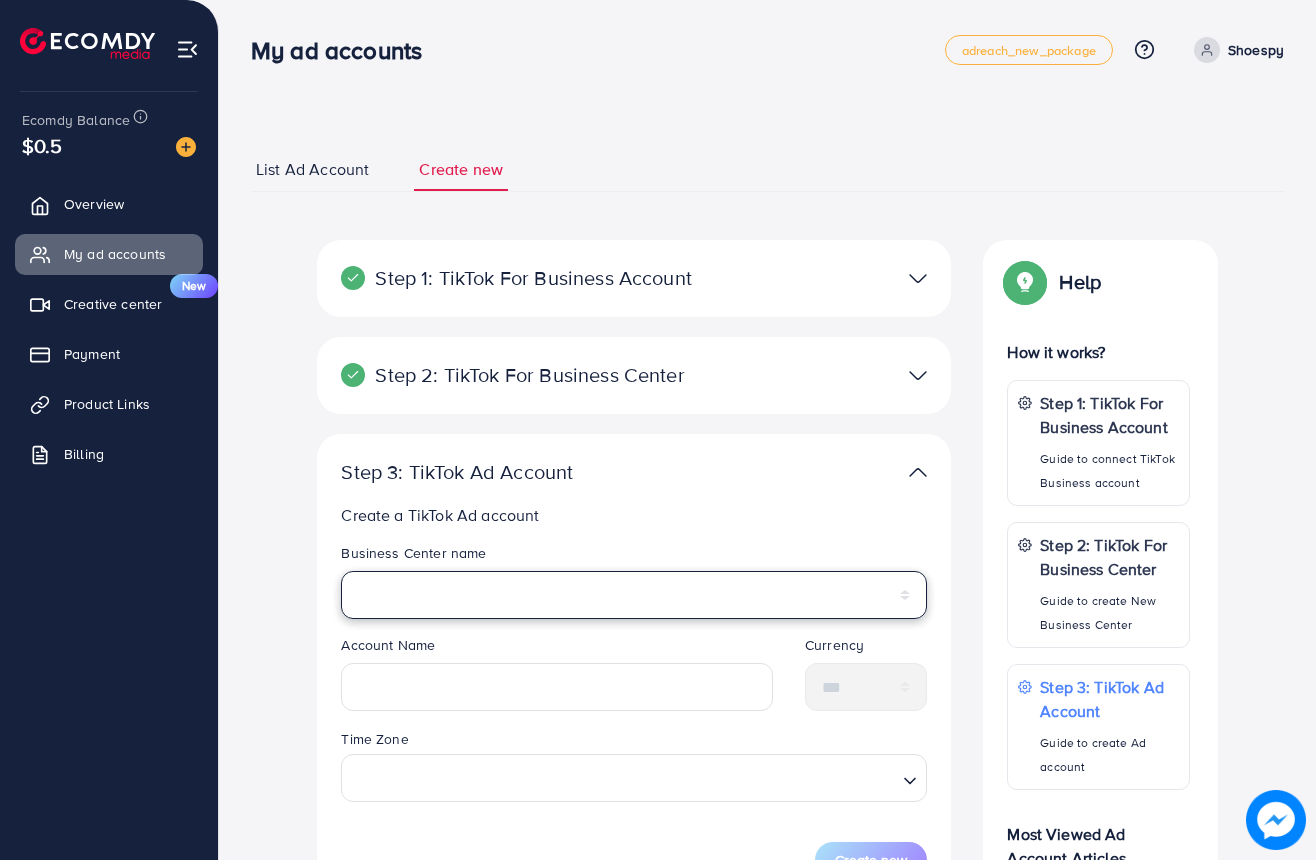 select on "**********" 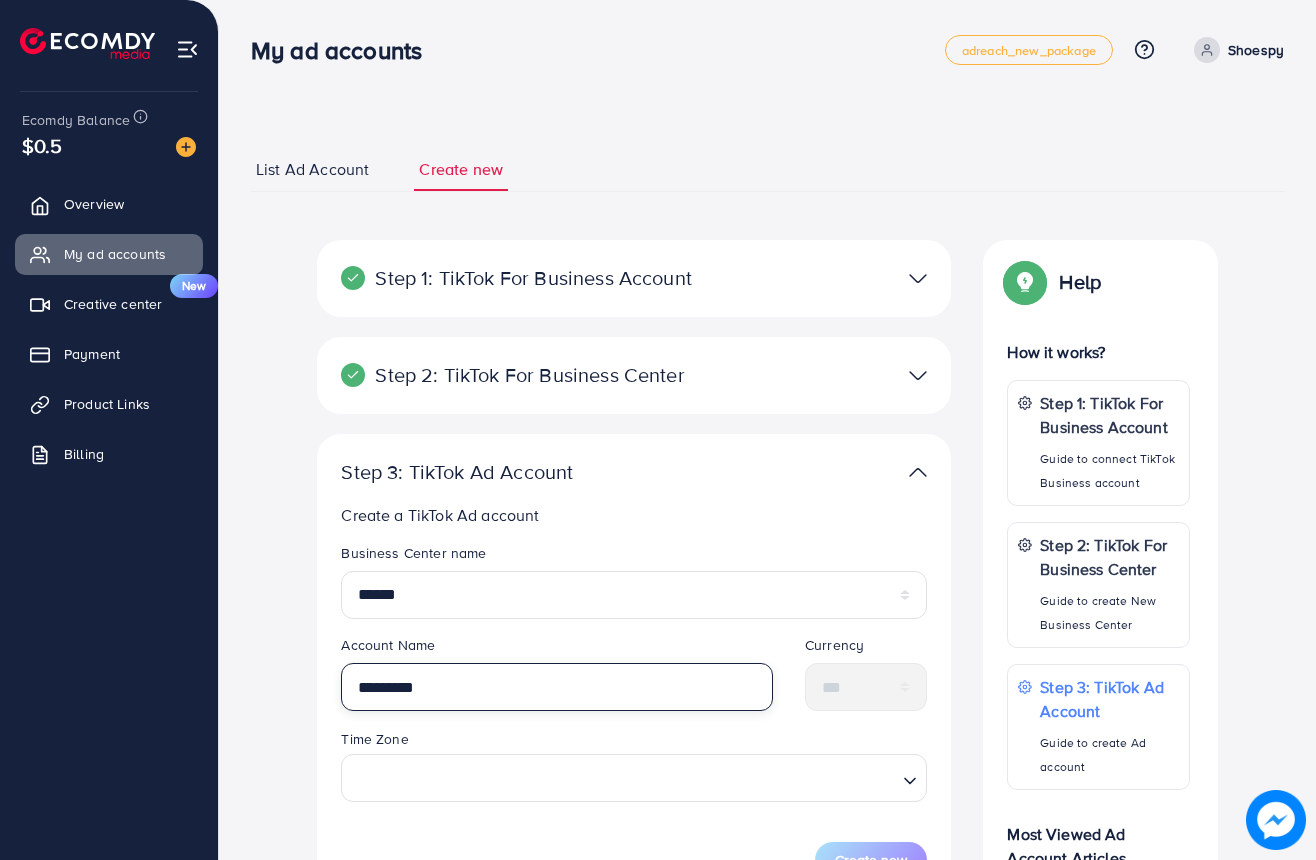 type on "*********" 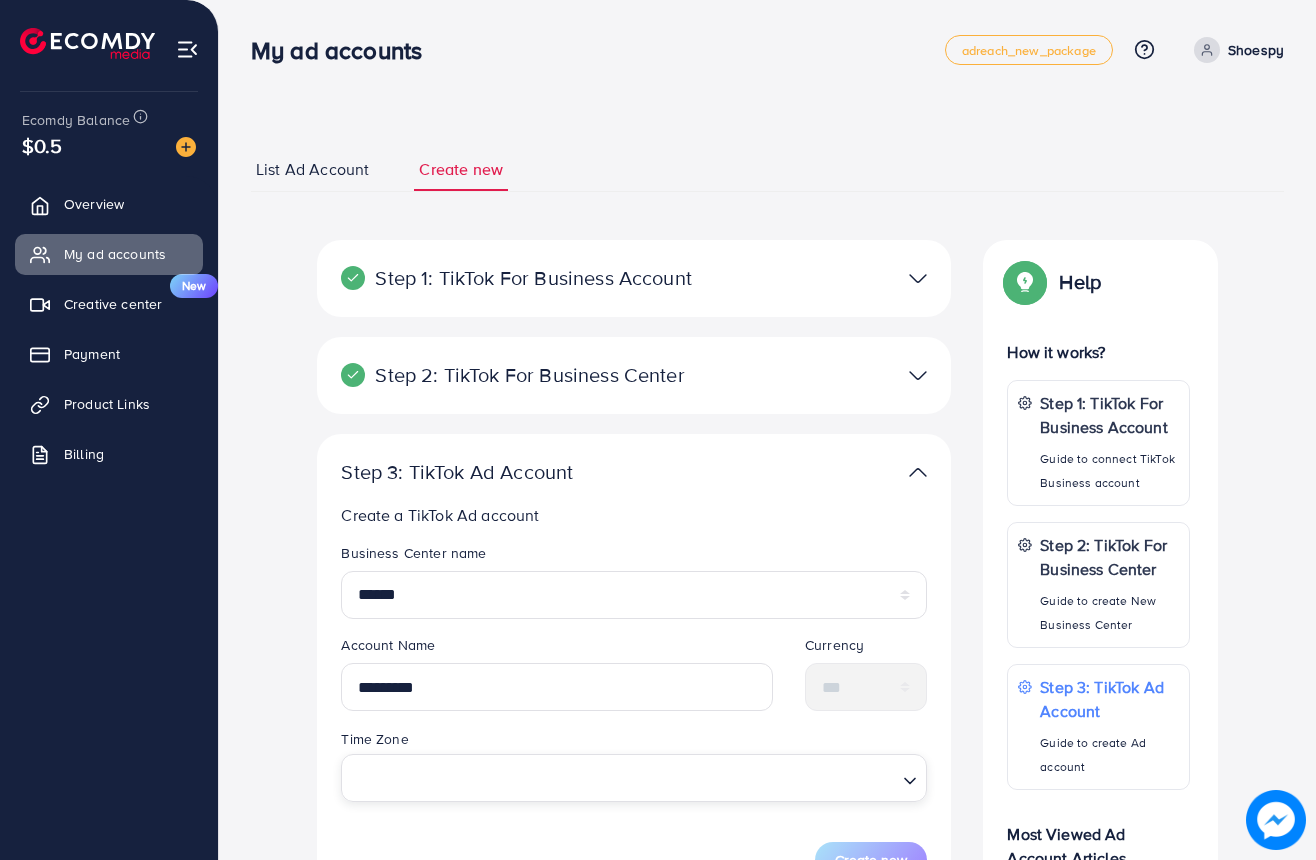 click at bounding box center [622, 777] 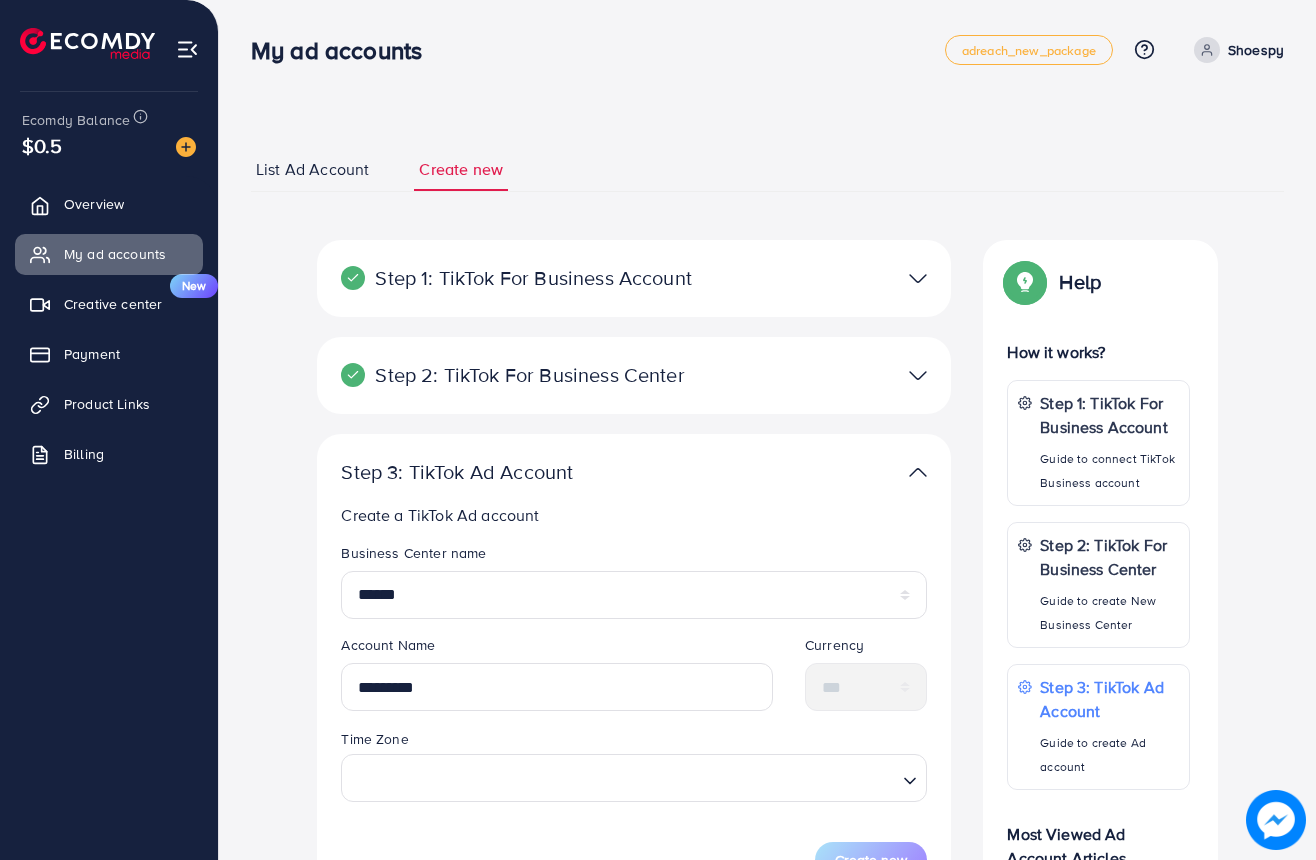 drag, startPoint x: 1315, startPoint y: 504, endPoint x: 1317, endPoint y: 553, distance: 49.0408 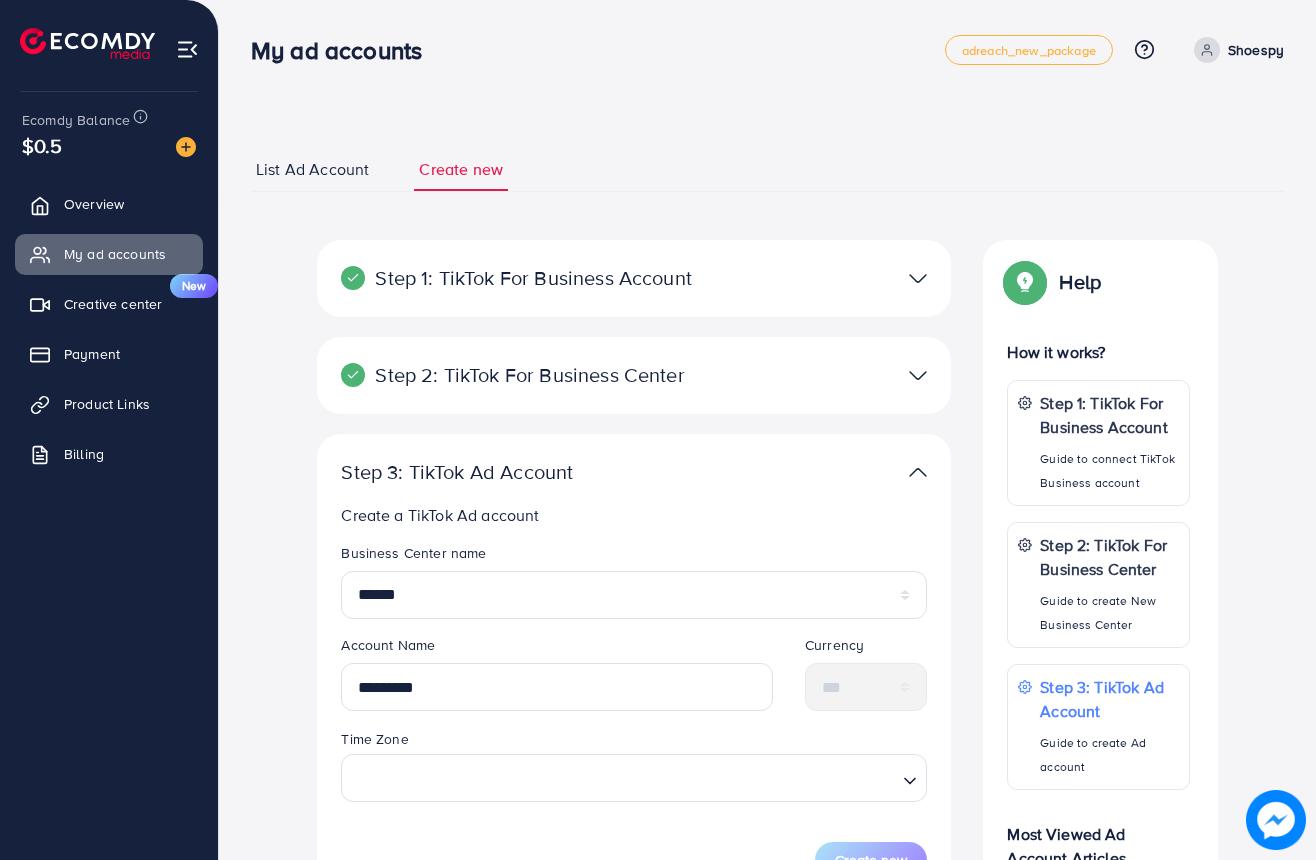 click on "**********" at bounding box center (658, 430) 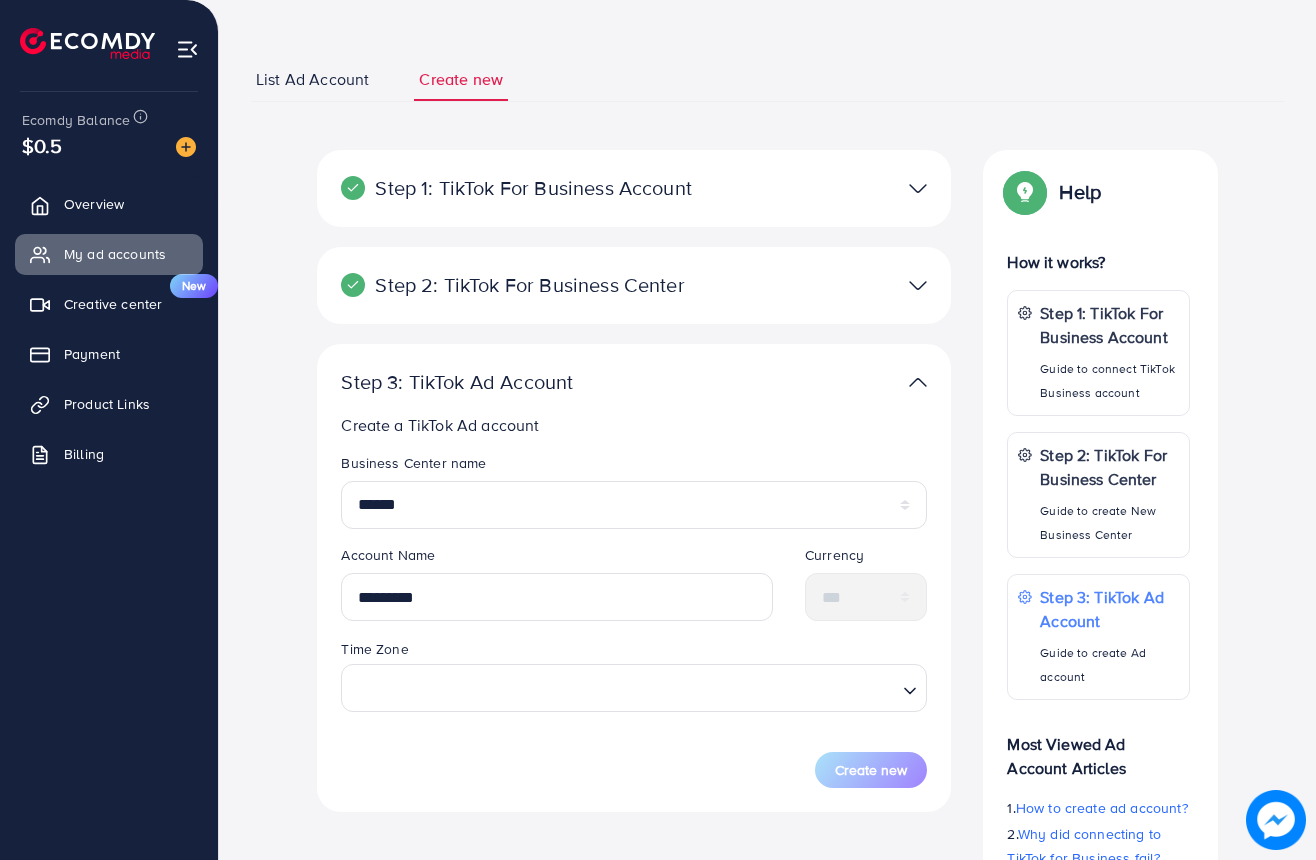 scroll, scrollTop: 96, scrollLeft: 0, axis: vertical 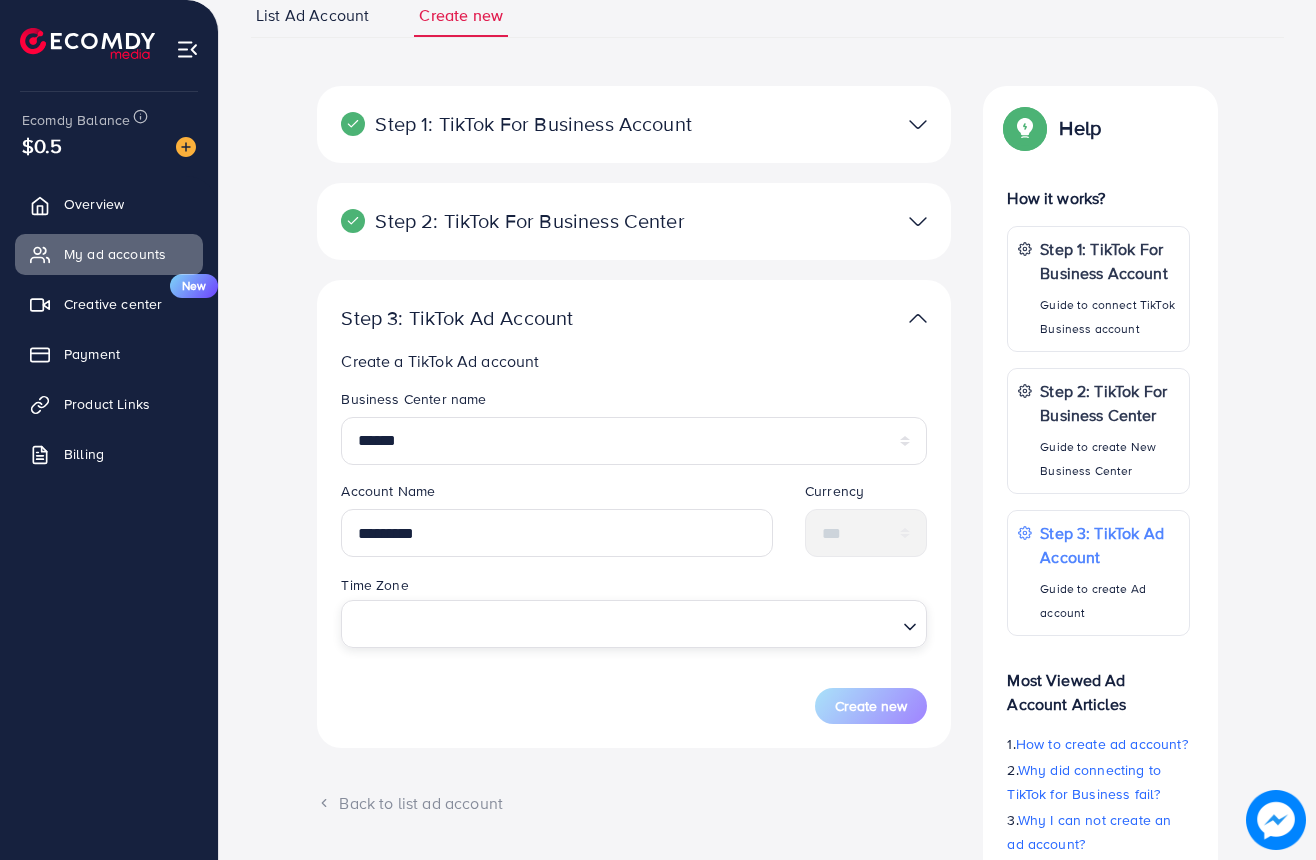 click at bounding box center [622, 623] 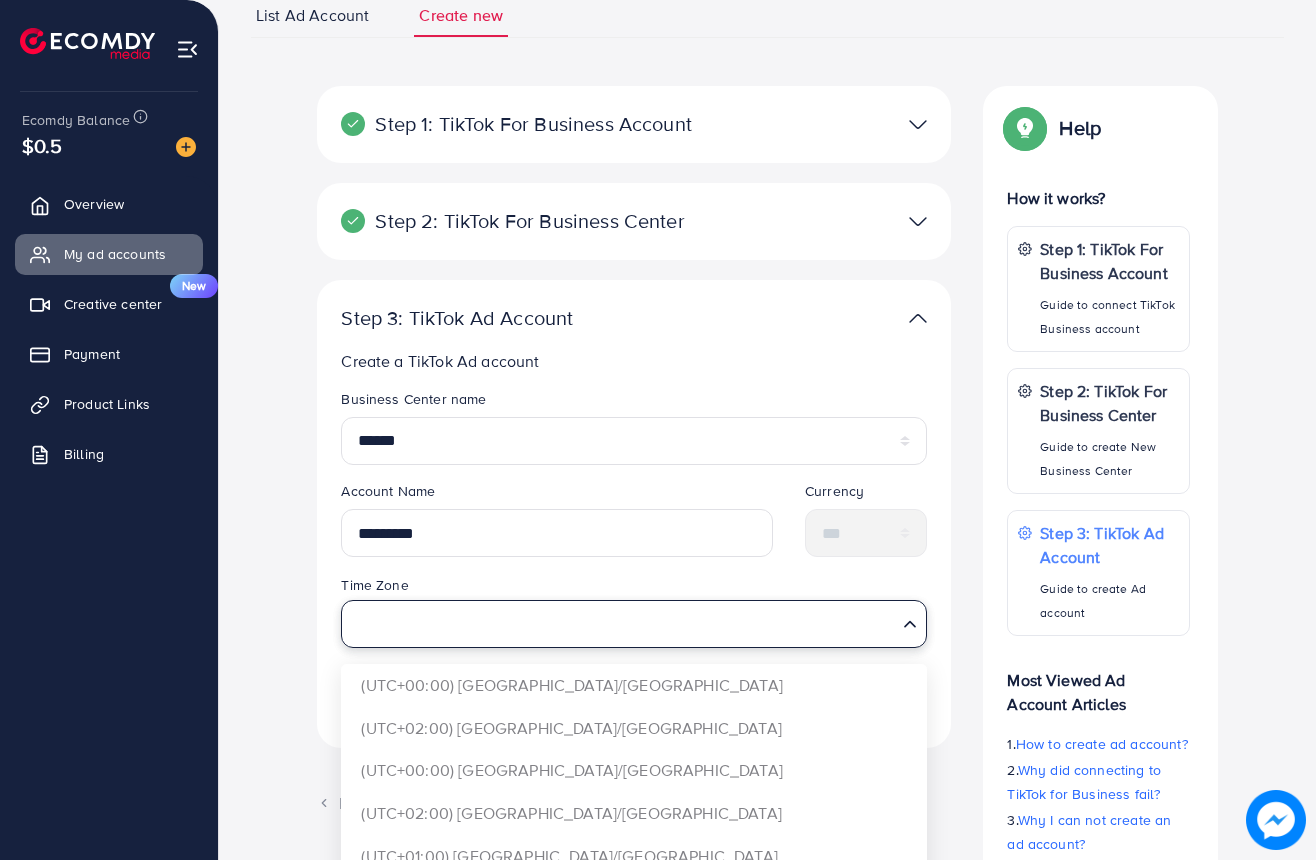 scroll, scrollTop: 28, scrollLeft: 0, axis: vertical 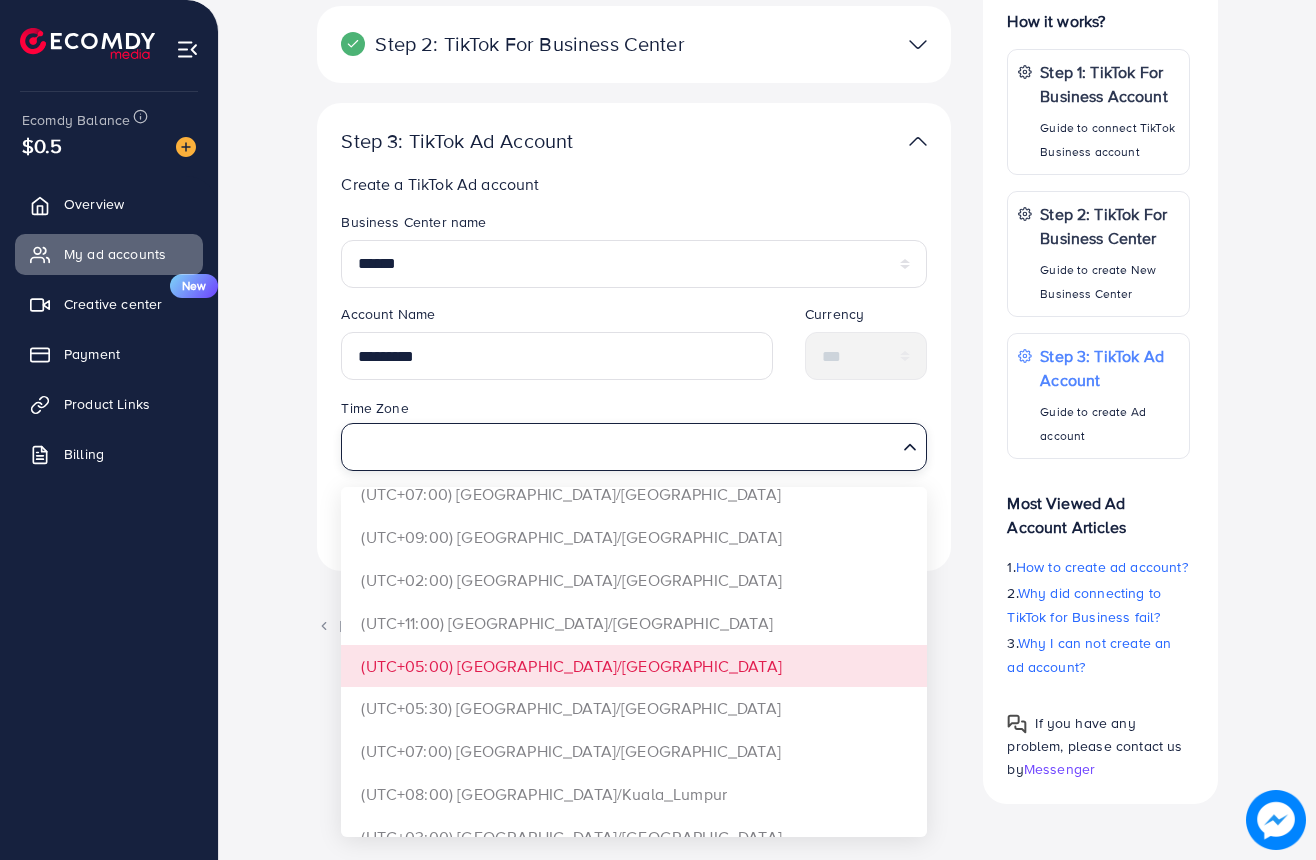 click on "**********" at bounding box center (634, 357) 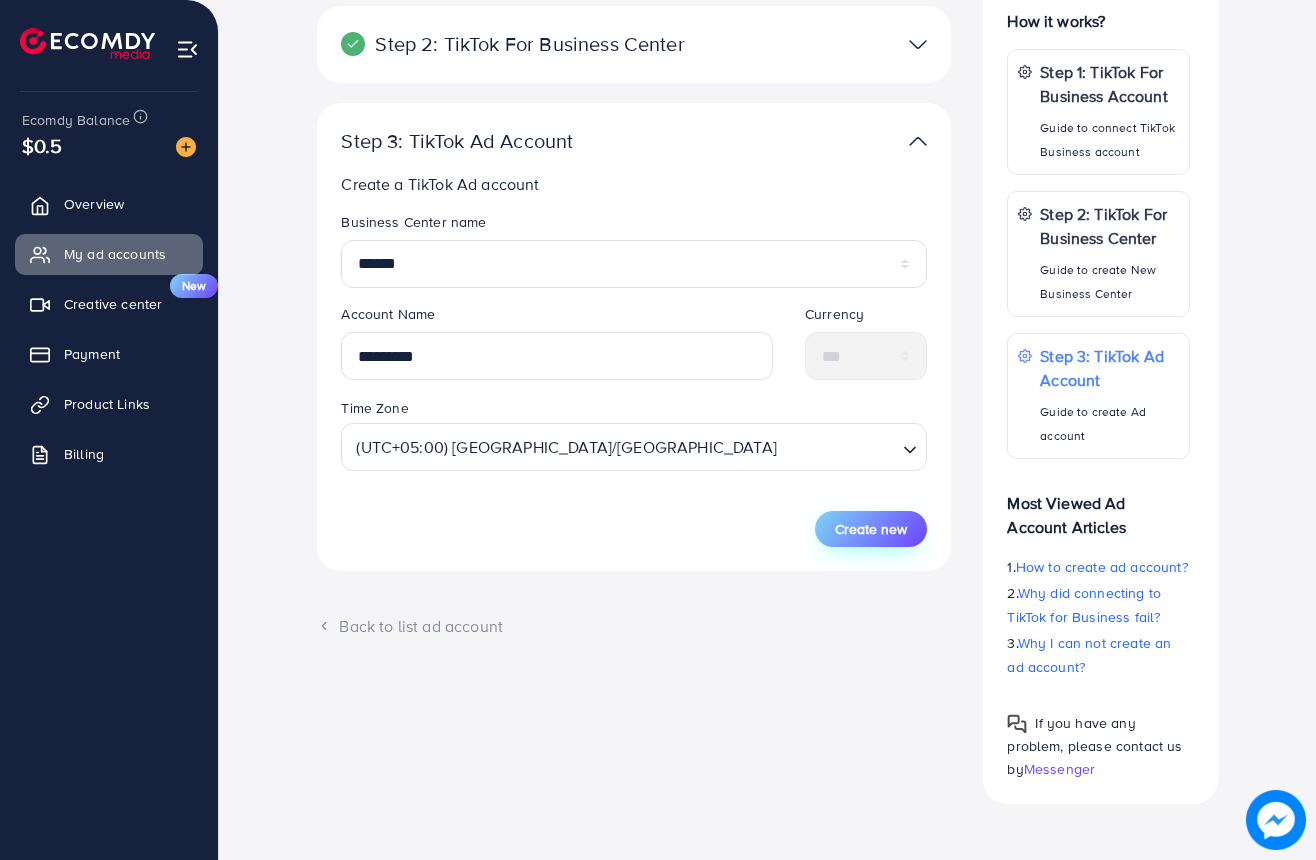 click on "Create new" at bounding box center (871, 529) 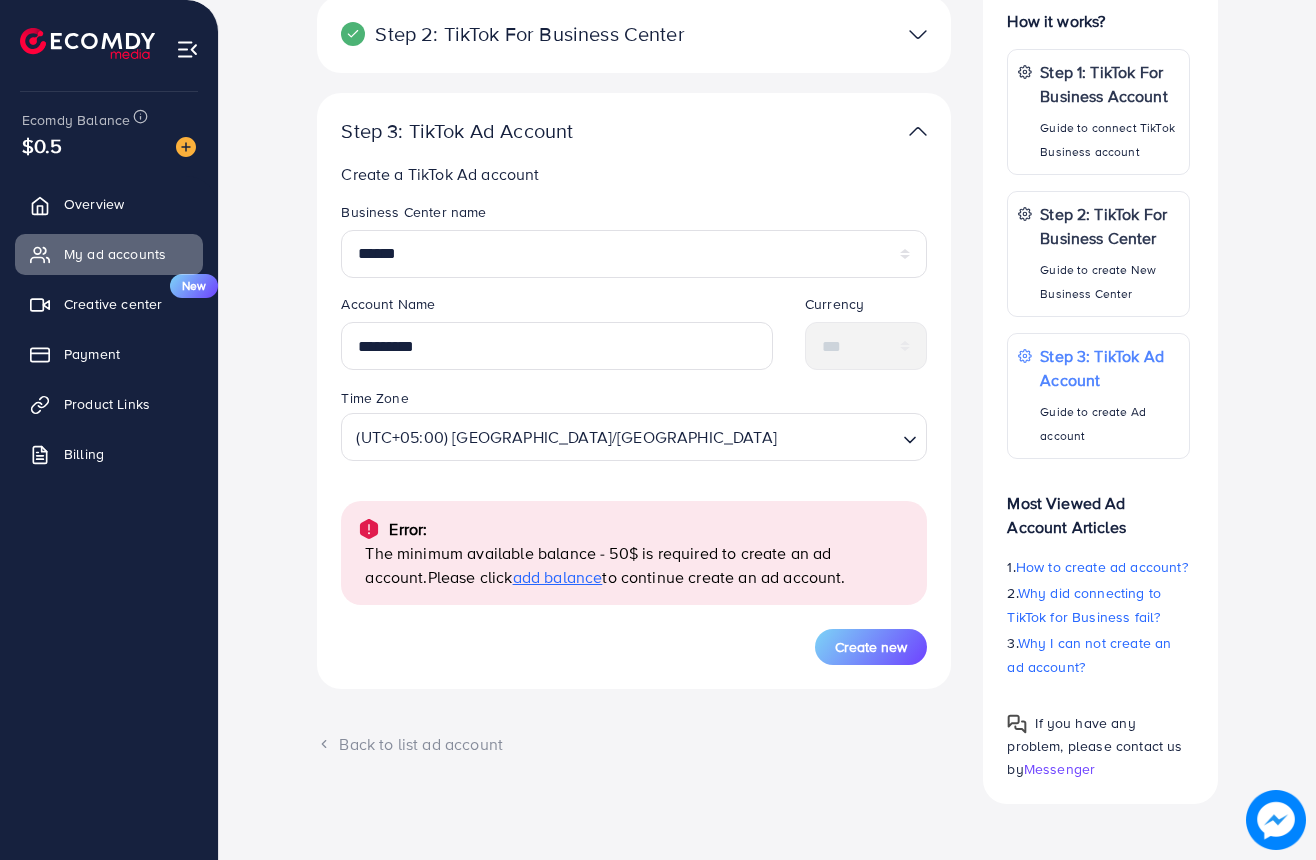 click on "add balance" at bounding box center (558, 577) 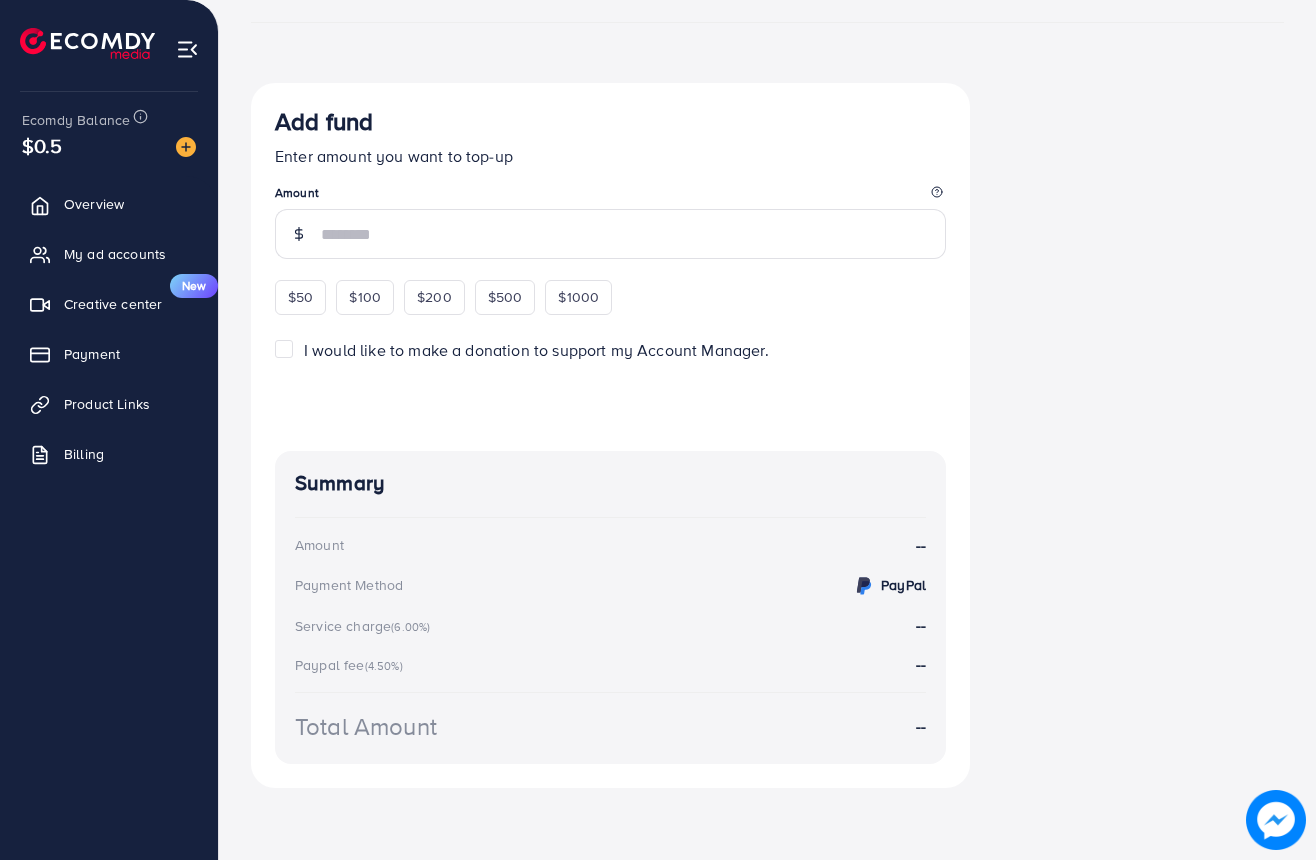 scroll, scrollTop: 0, scrollLeft: 0, axis: both 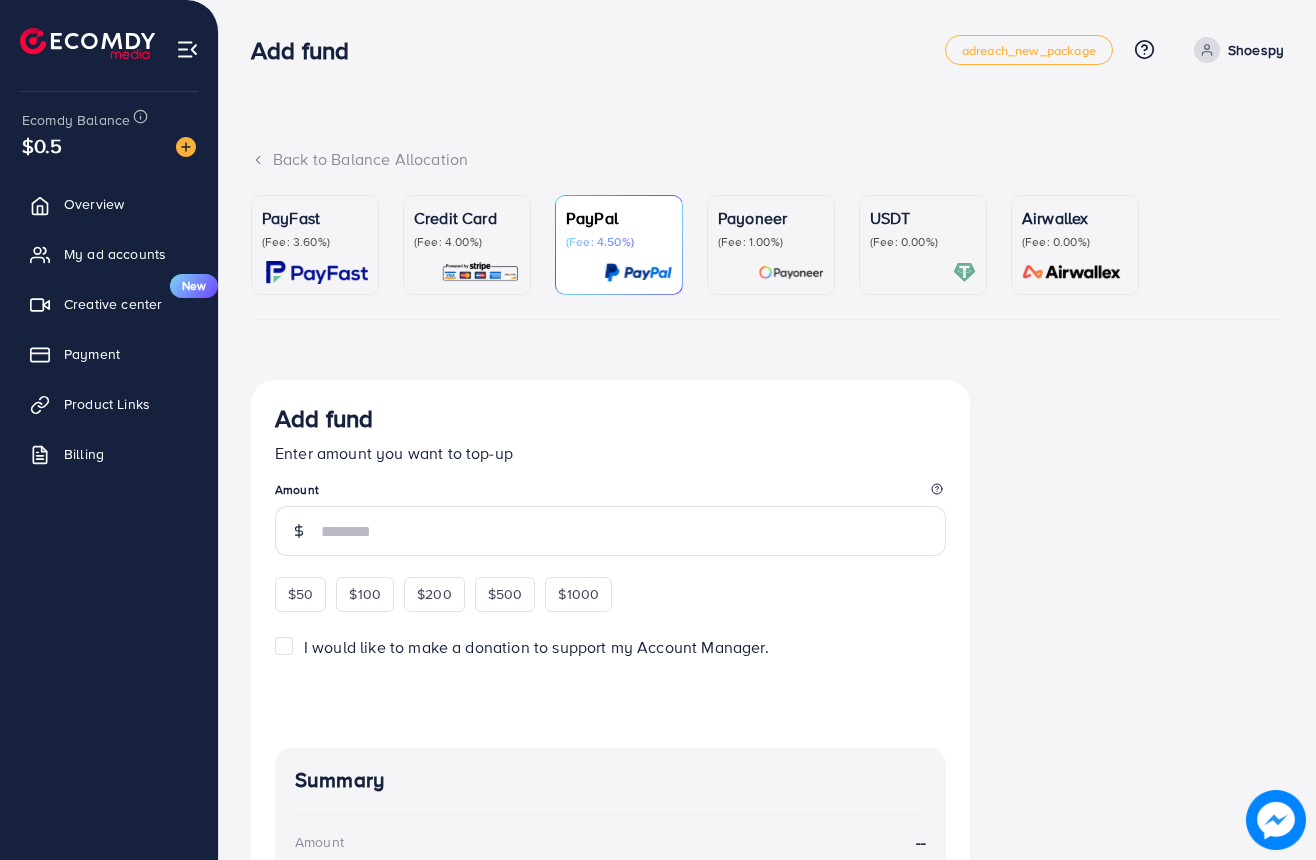 click on "USDT" at bounding box center (923, 218) 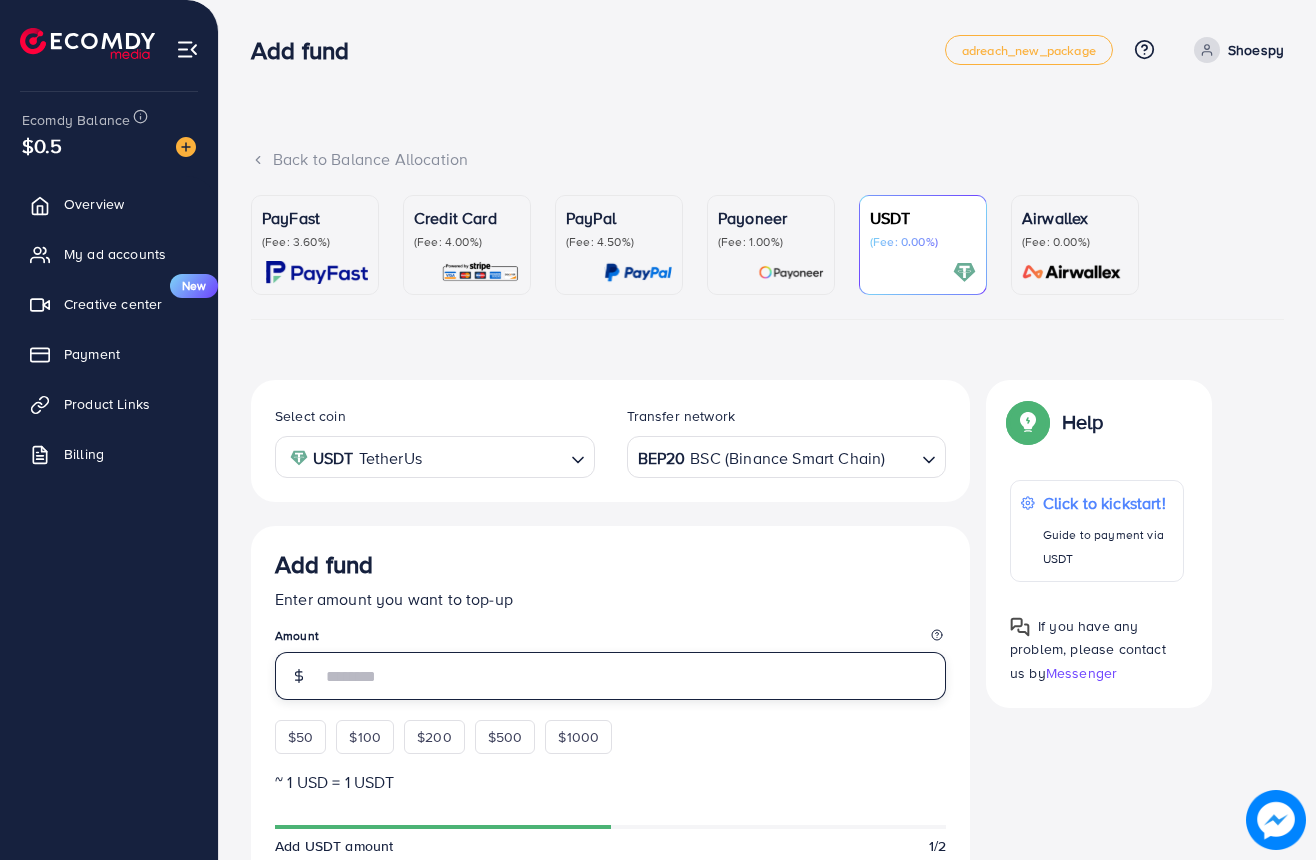 click at bounding box center [633, 676] 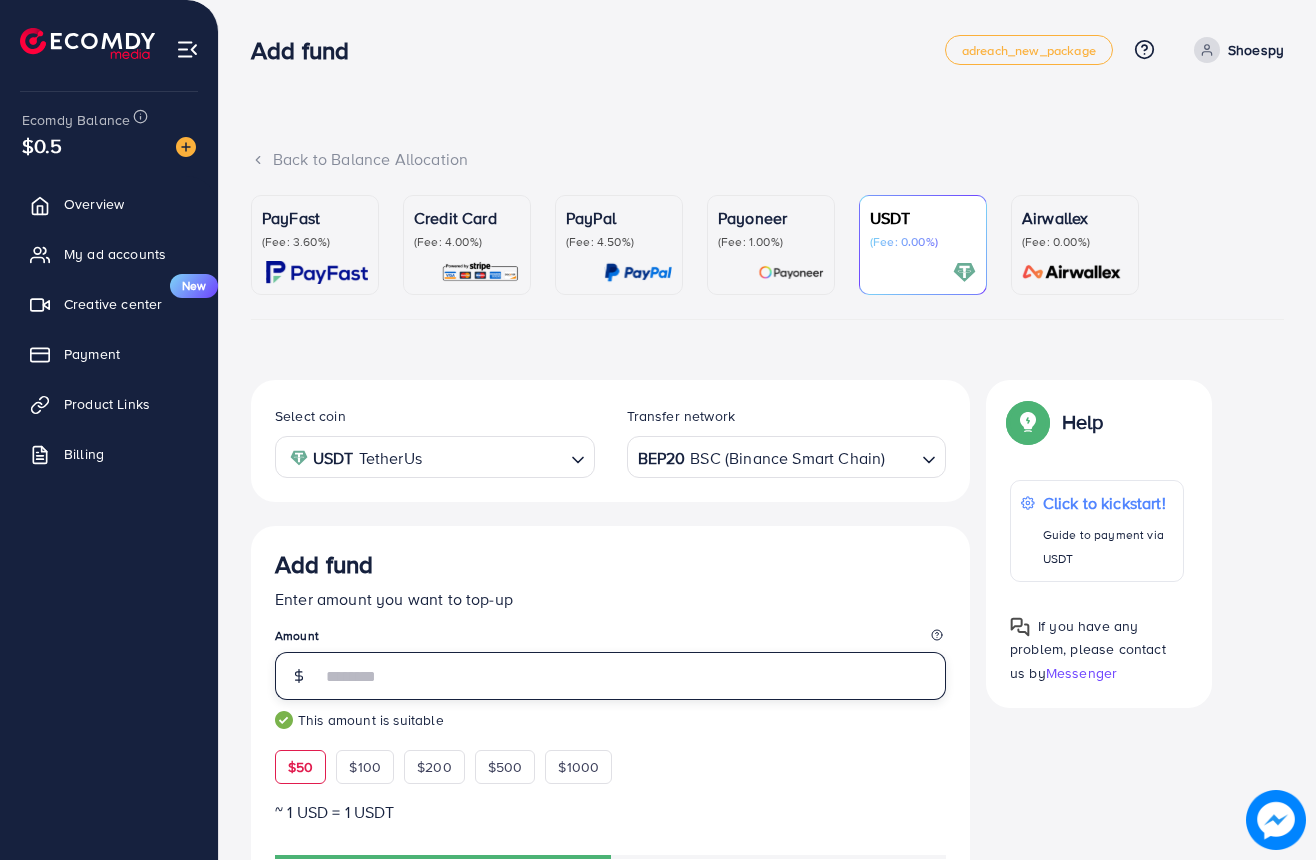 type on "**" 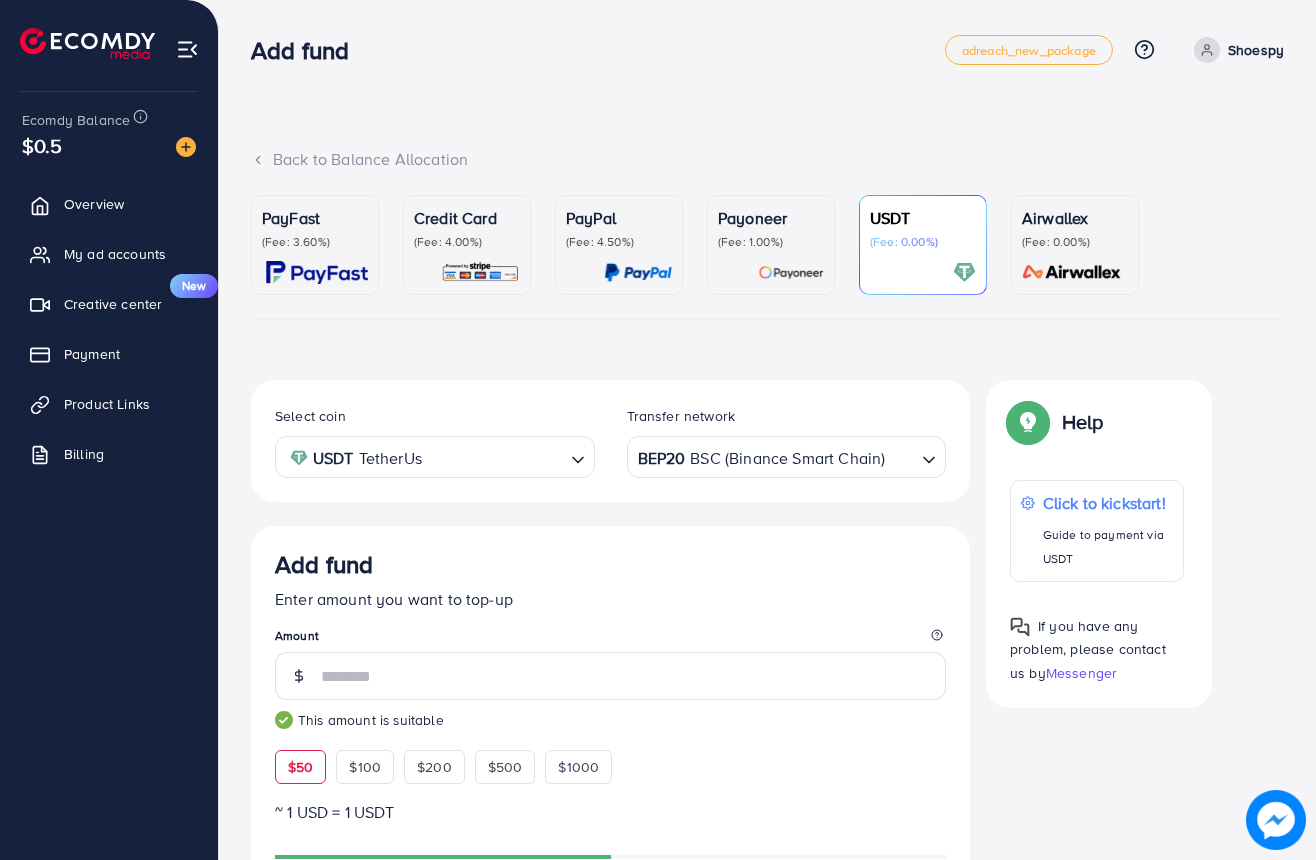 click on "BEP20 BSC (Binance Smart Chain)" at bounding box center (775, 455) 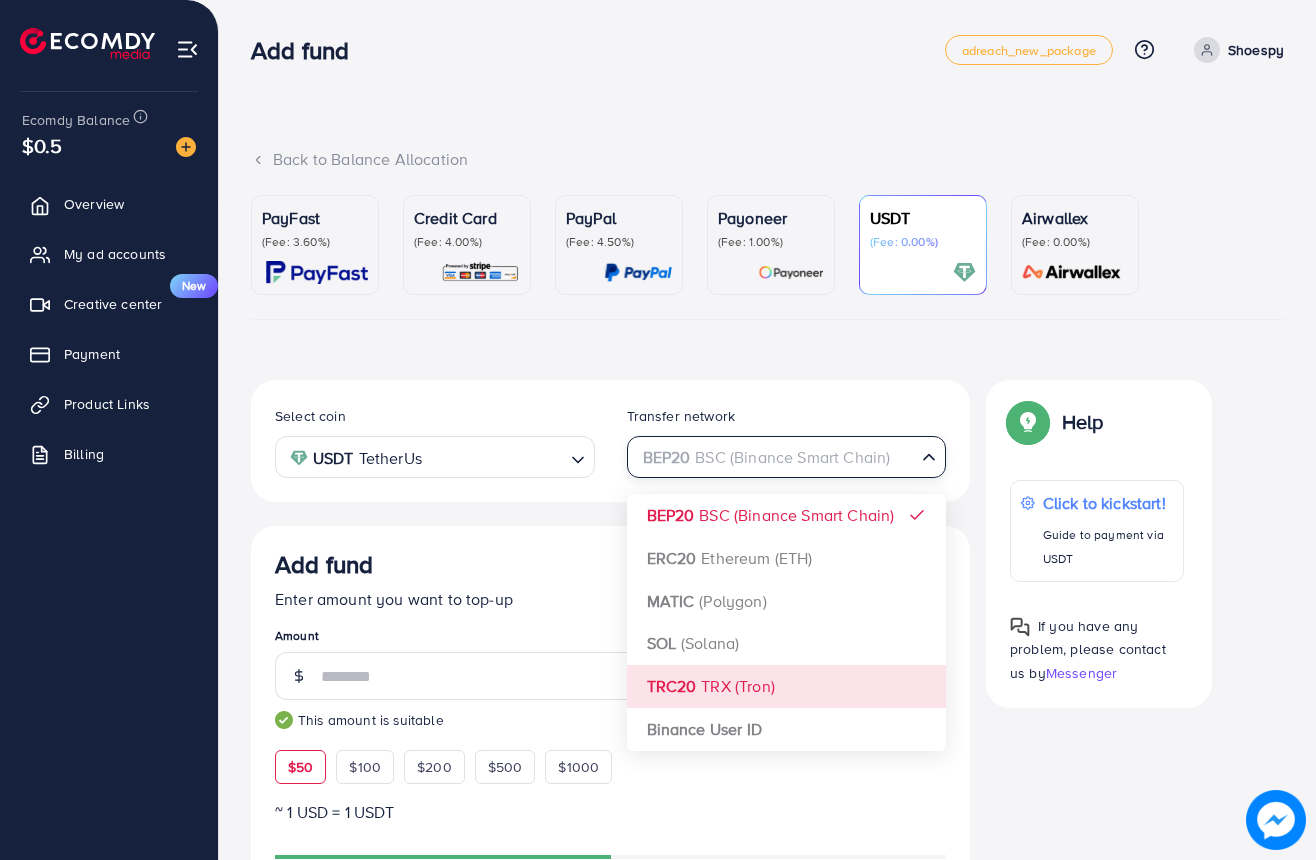 click on "Select coin   USDT TetherUs           Loading...     Transfer network   BEP20 BSC (Binance Smart Chain)           Loading...     BEP20 BSC (Binance Smart Chain) ERC20 Ethereum (ETH) MATIC (Polygon) SOL (Solana) TRC20 TRX (Tron) Binance User ID        Add fund  Enter amount you want to top-up Amount **  This amount is suitable  $50 $100 $200 $500 $1000  ~ 1 USD = 1 USDT   Add USDT amount  1/2 I would like to make a donation to support my Account Manager. 5% 10% 15% 20%  Continue   Summary   Amount   50 USD   Payment Method  USDT  Coin type  USDT  Service charge   (6.00%)  3 USD  Transfer network  BEP20  Total Amount   53 USD" at bounding box center [610, 910] 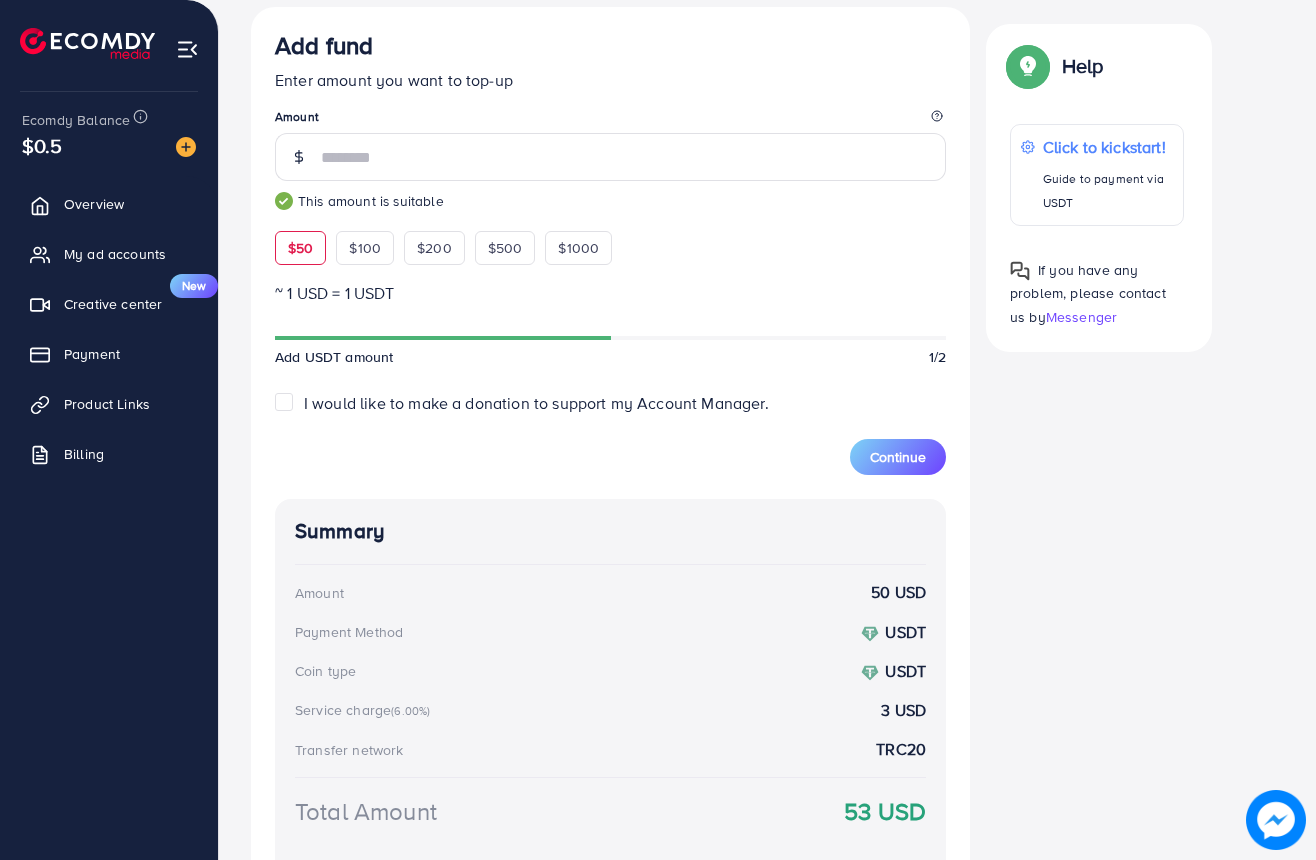 scroll, scrollTop: 530, scrollLeft: 0, axis: vertical 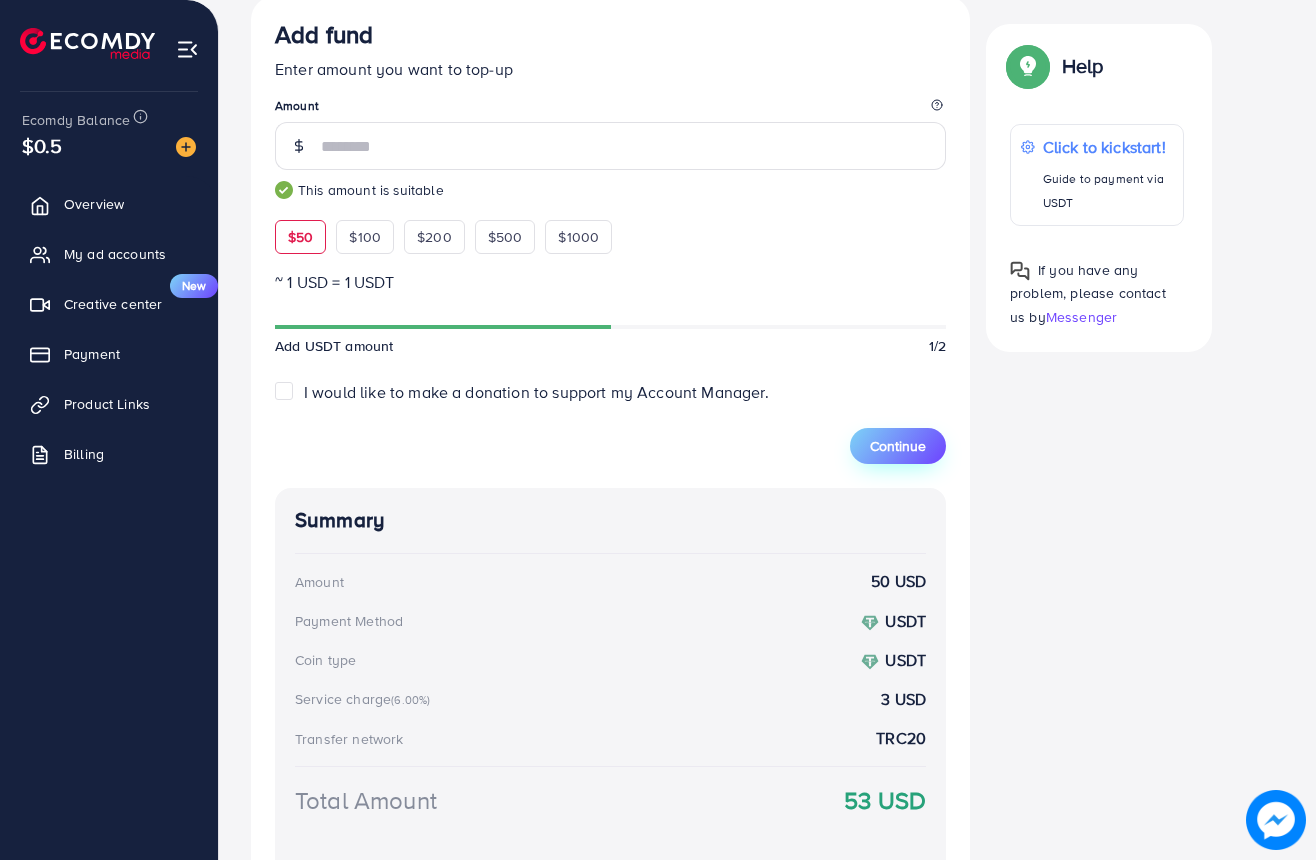 click on "Continue" at bounding box center [898, 446] 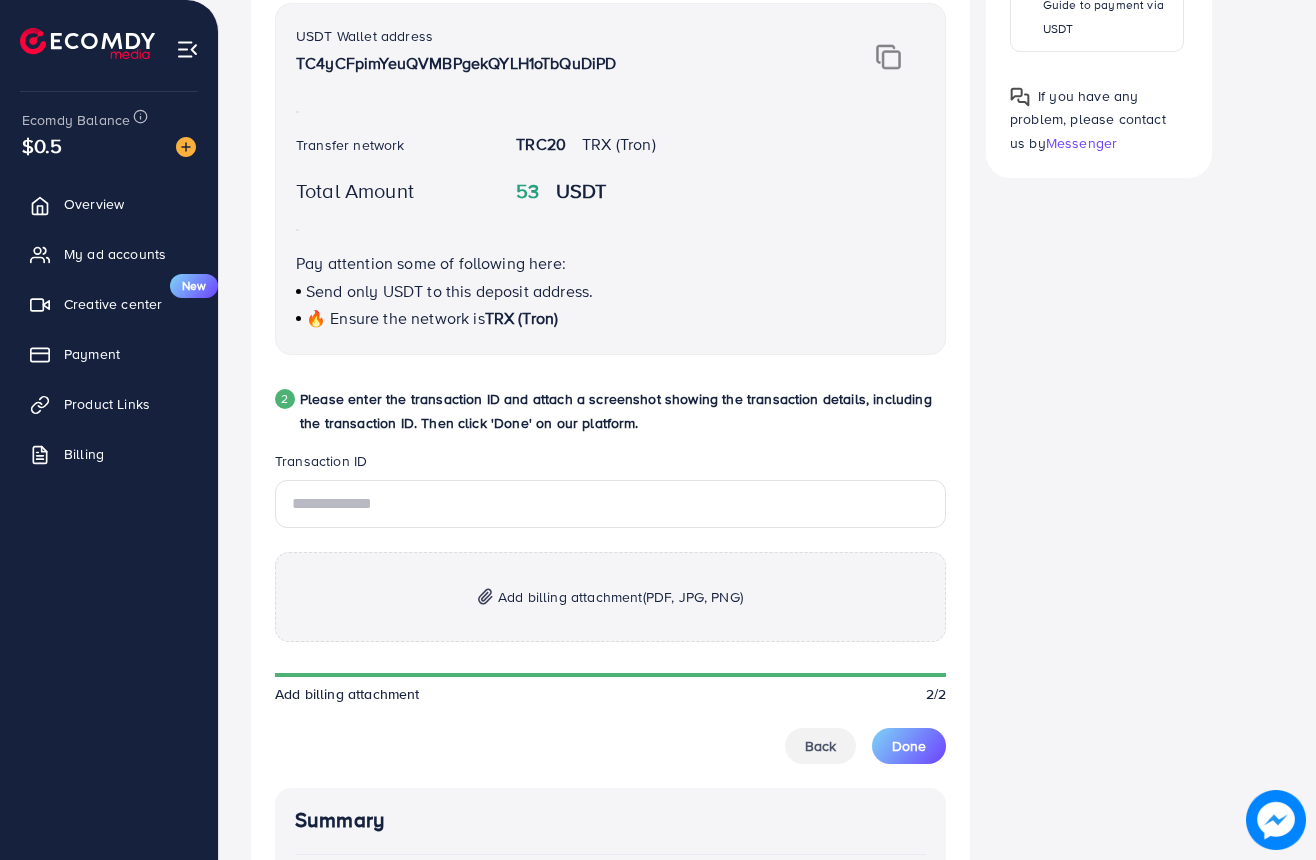 click at bounding box center (888, 57) 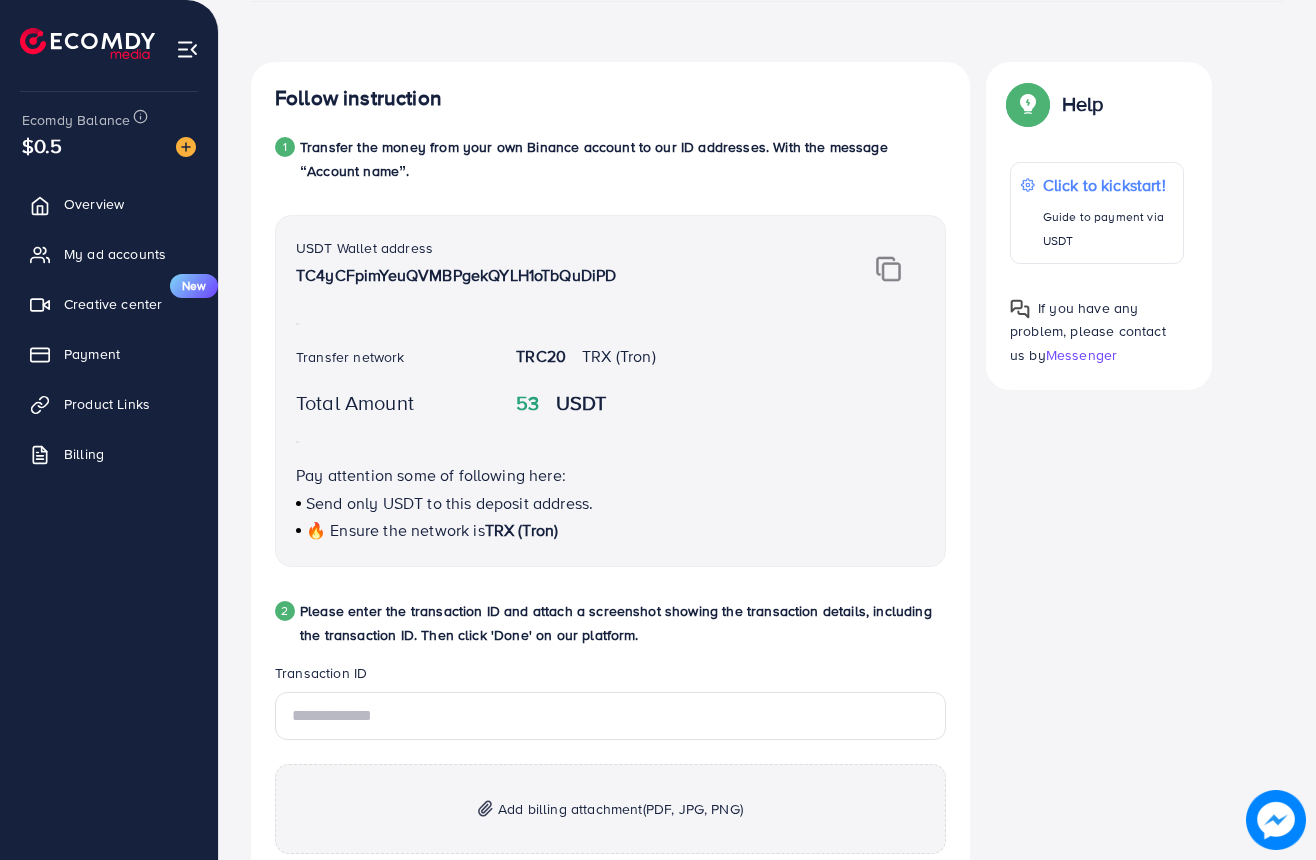 scroll, scrollTop: 321, scrollLeft: 0, axis: vertical 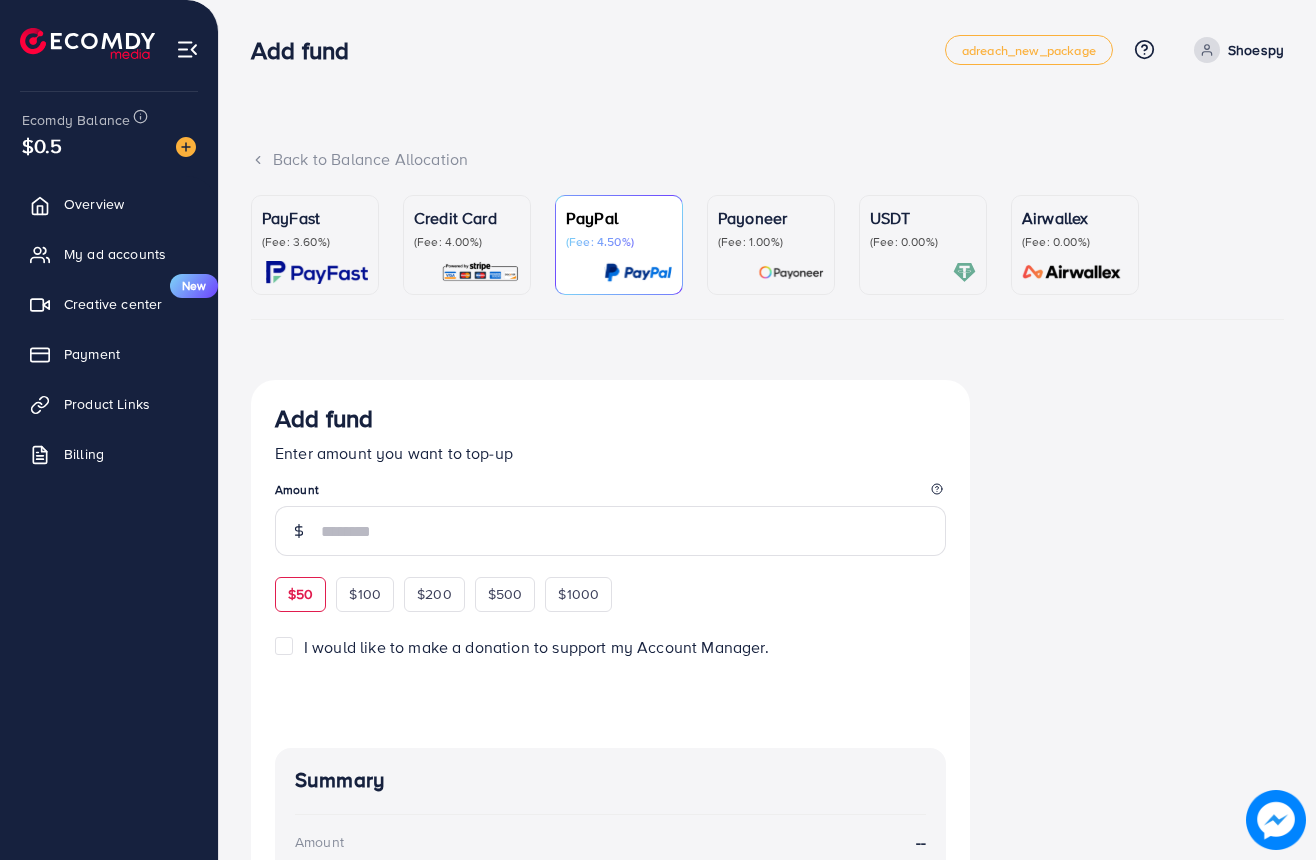 click on "$50" at bounding box center (300, 594) 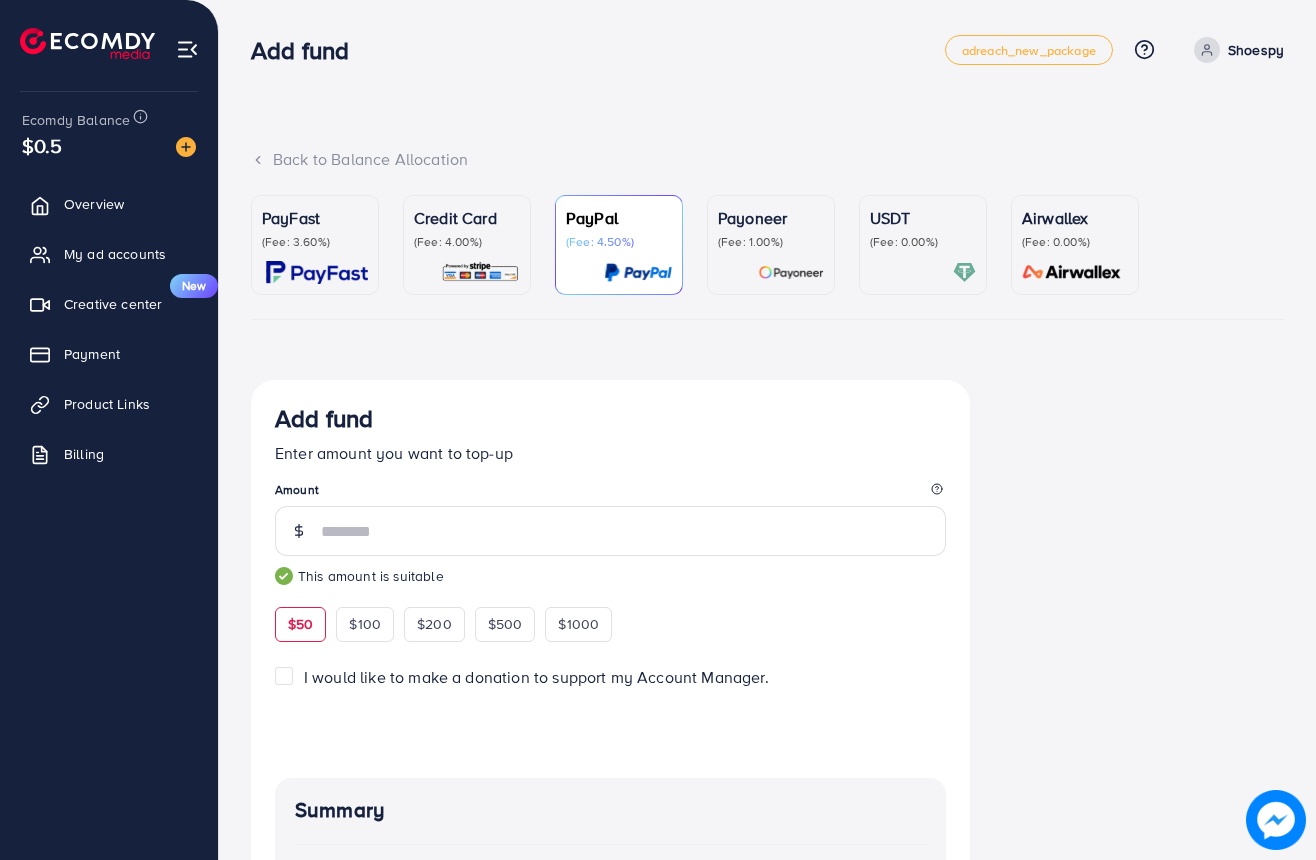 type on "**" 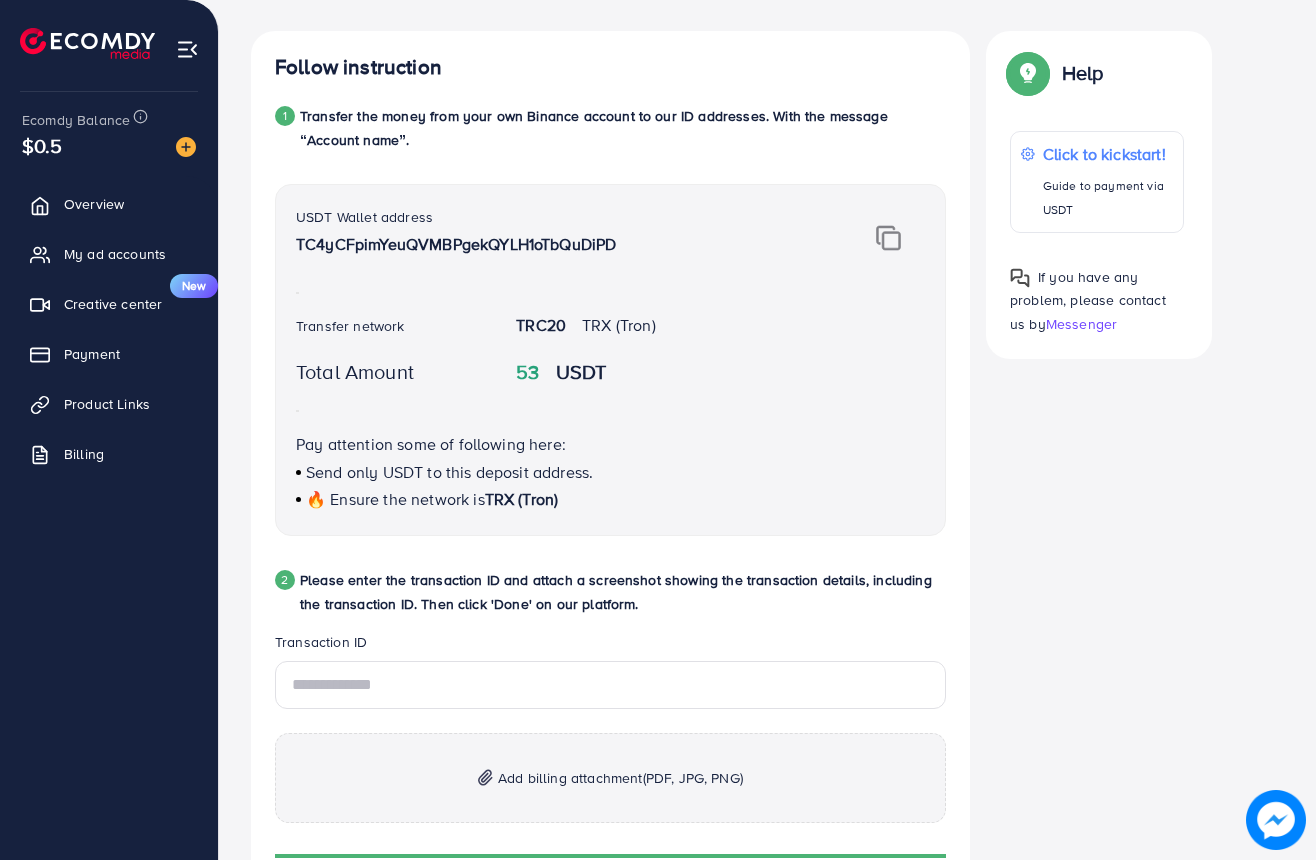 scroll, scrollTop: 0, scrollLeft: 0, axis: both 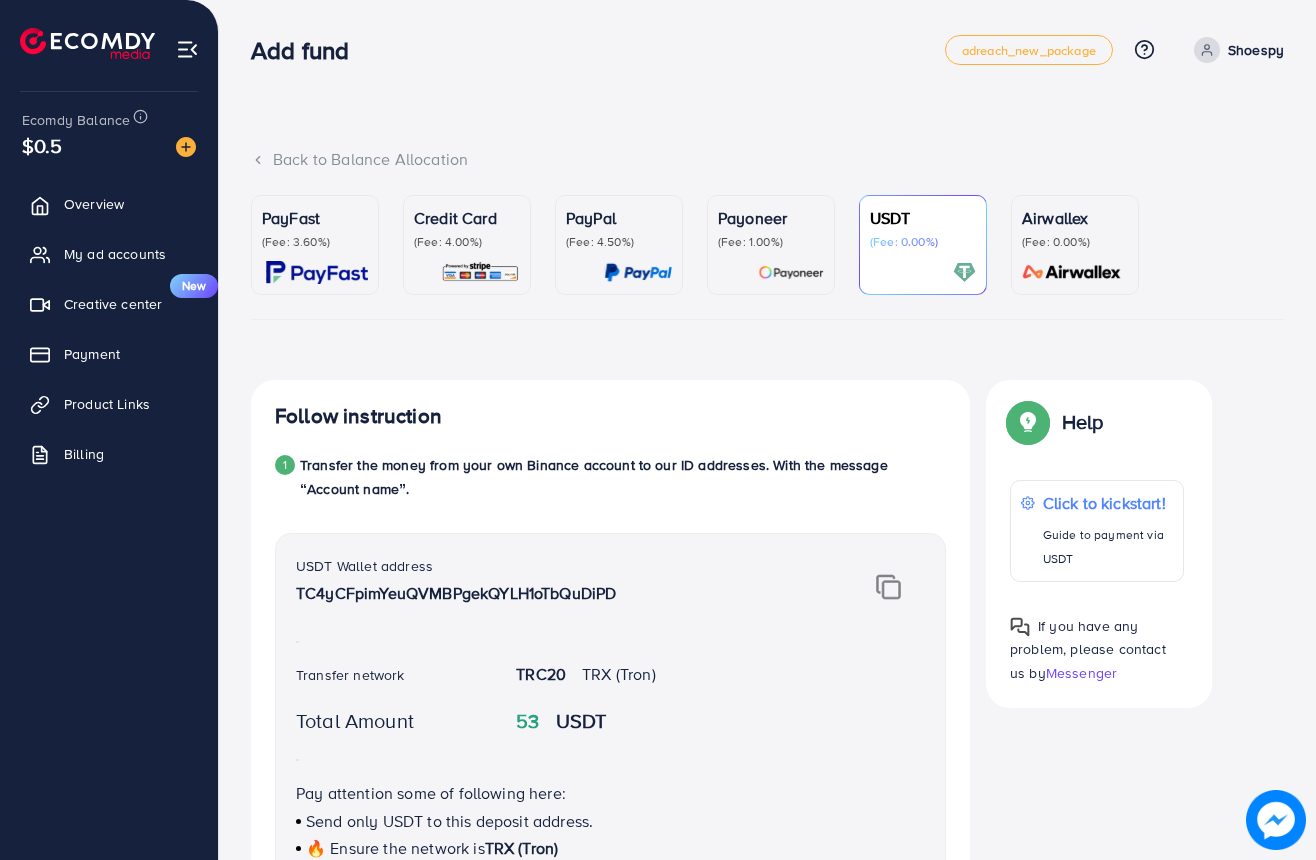 click on "(Fee: 0.00%)" at bounding box center (1075, 242) 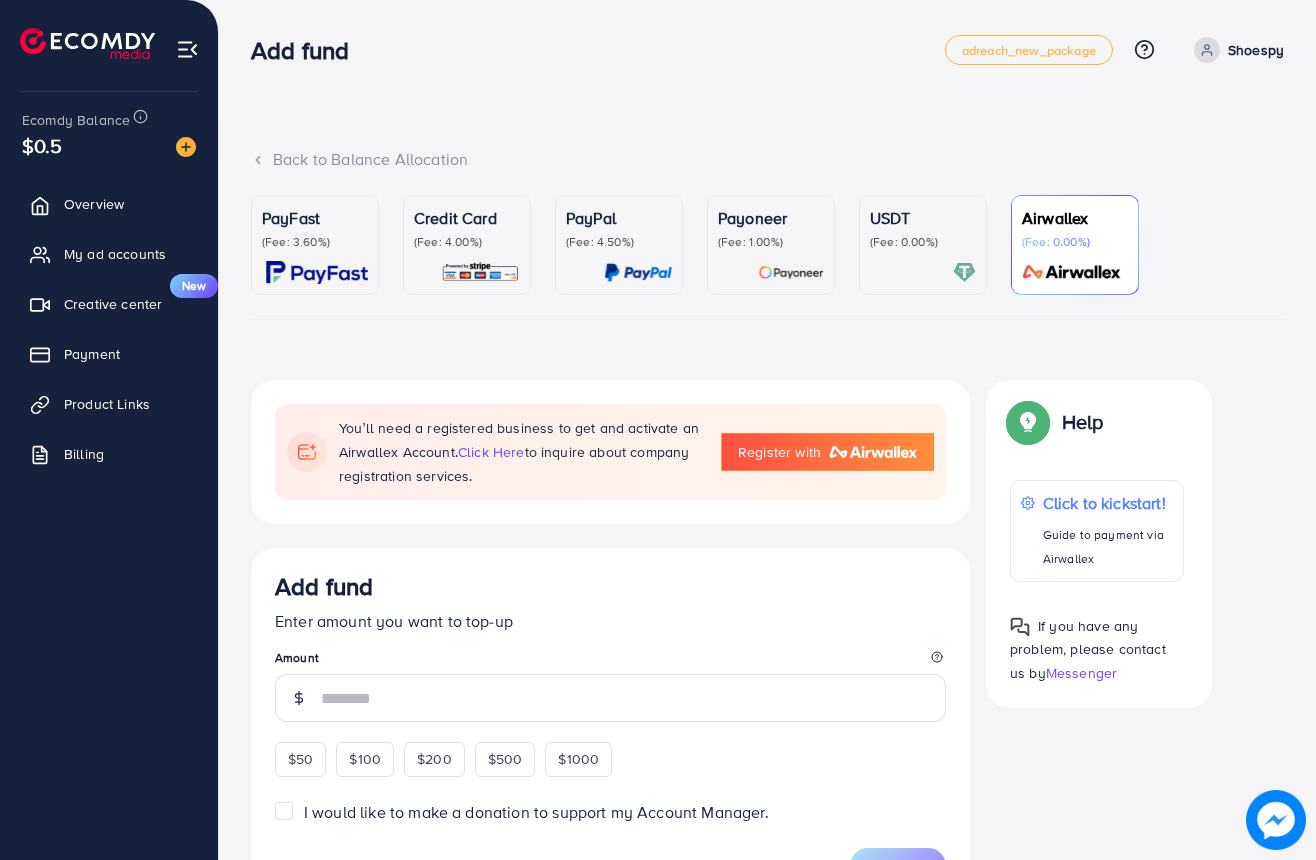 click on "USDT   (Fee: 0.00%)" at bounding box center [923, 245] 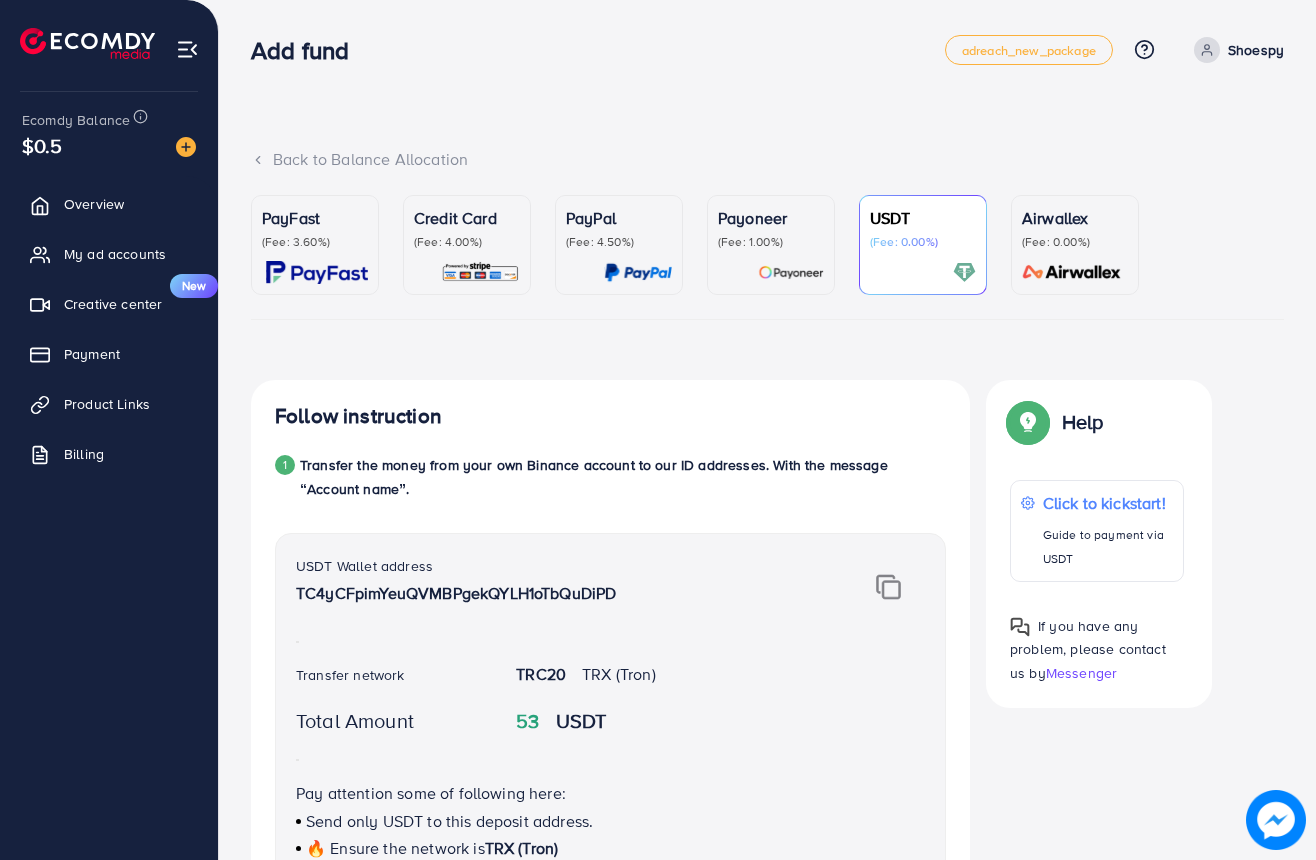 click on "Back to Balance Allocation" at bounding box center [767, 159] 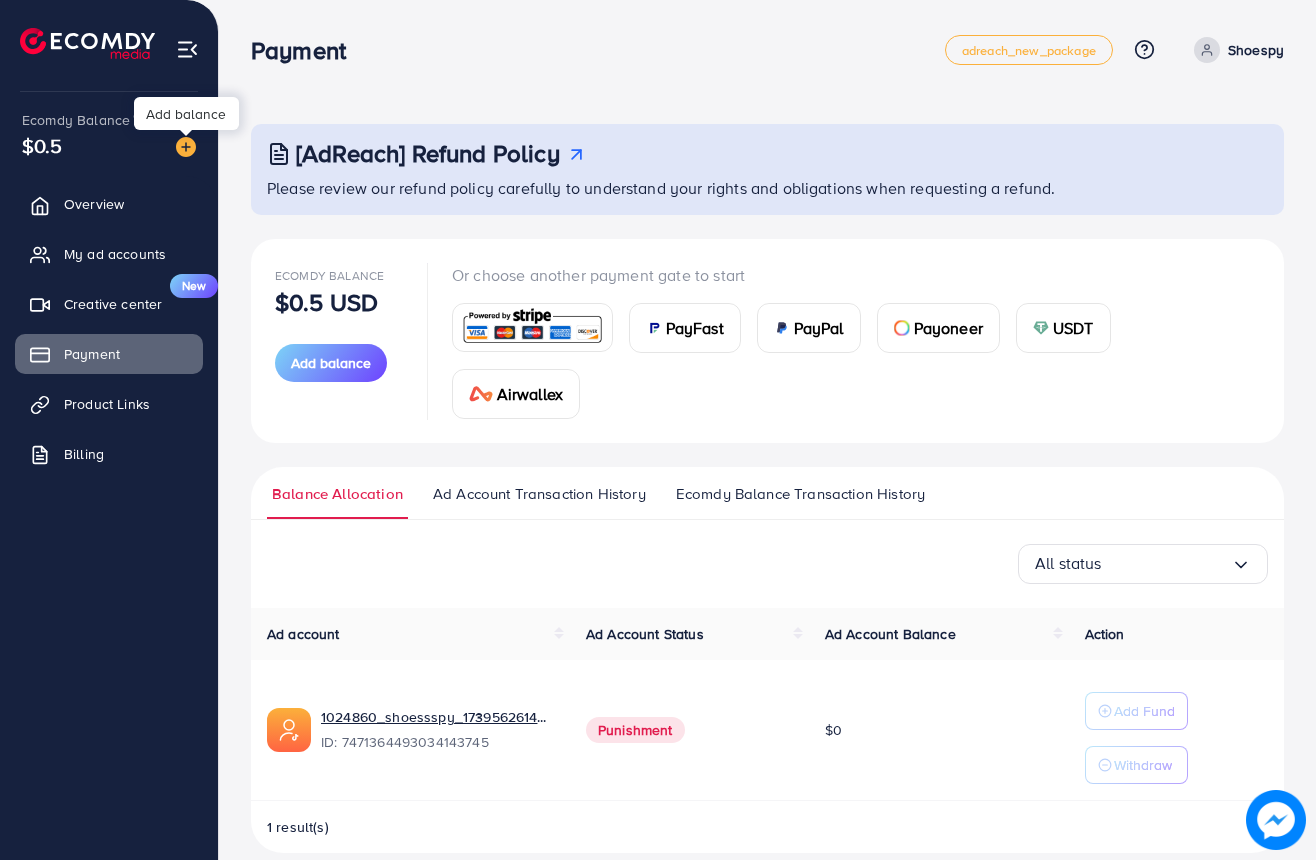 click at bounding box center [186, 147] 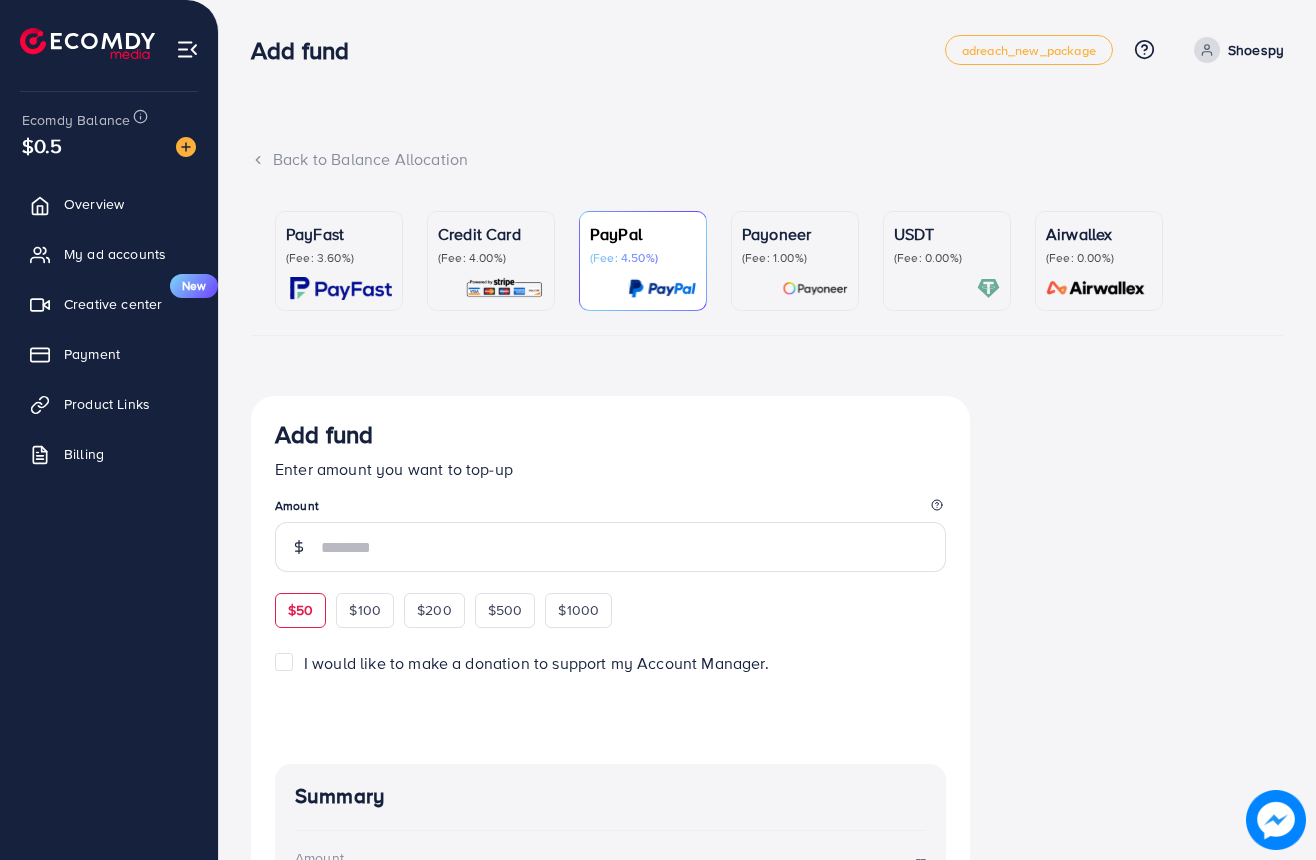 click on "$50" at bounding box center [300, 610] 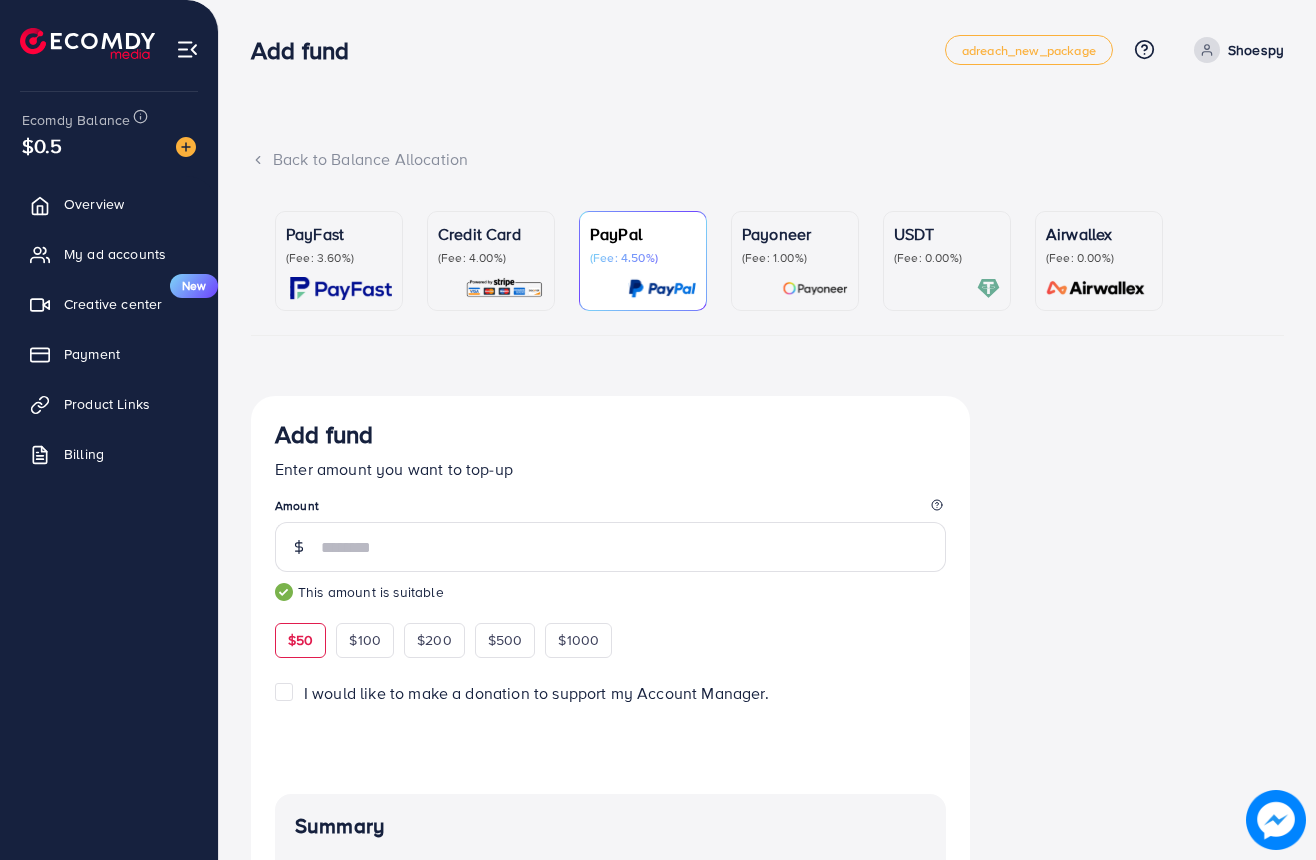 click on "(Fee: 0.00%)" at bounding box center [947, 258] 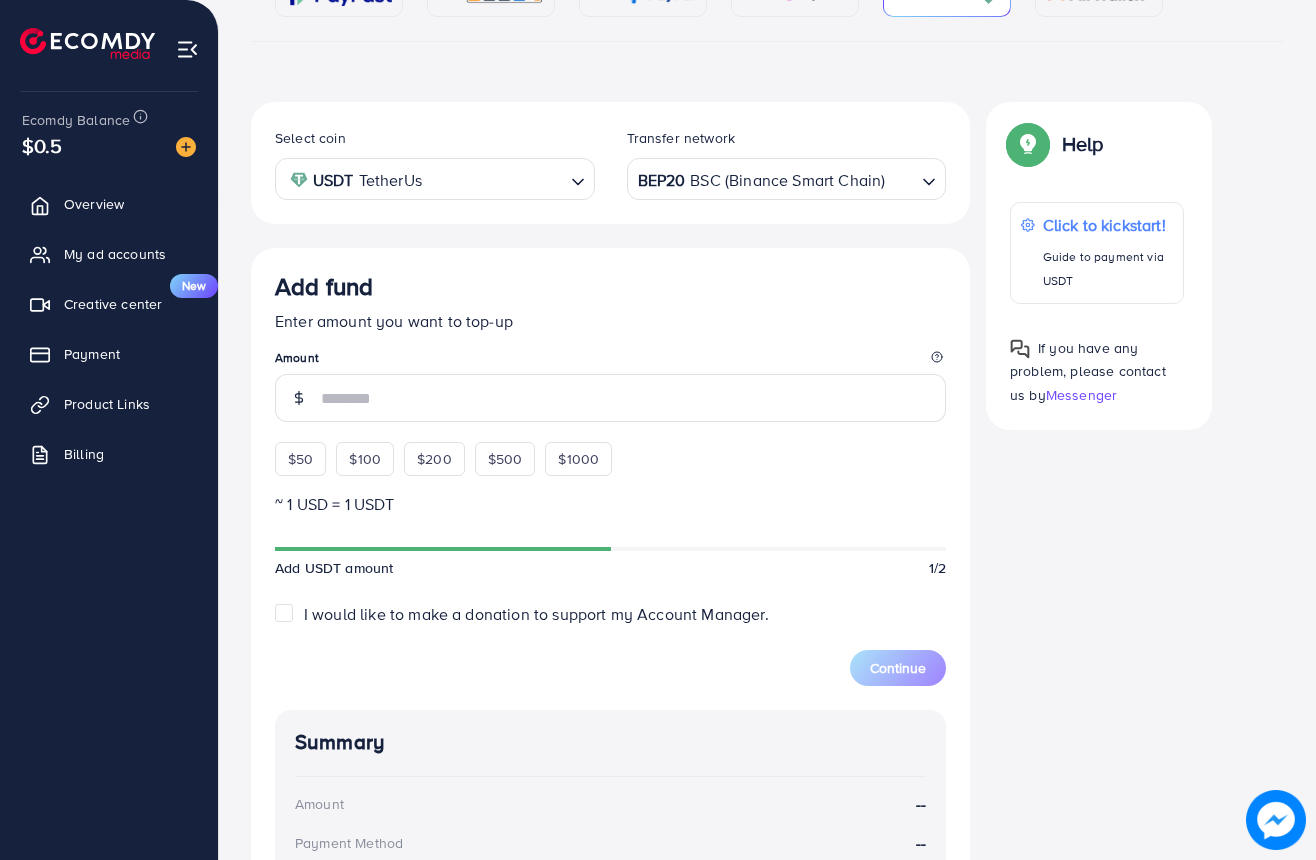 scroll, scrollTop: 328, scrollLeft: 0, axis: vertical 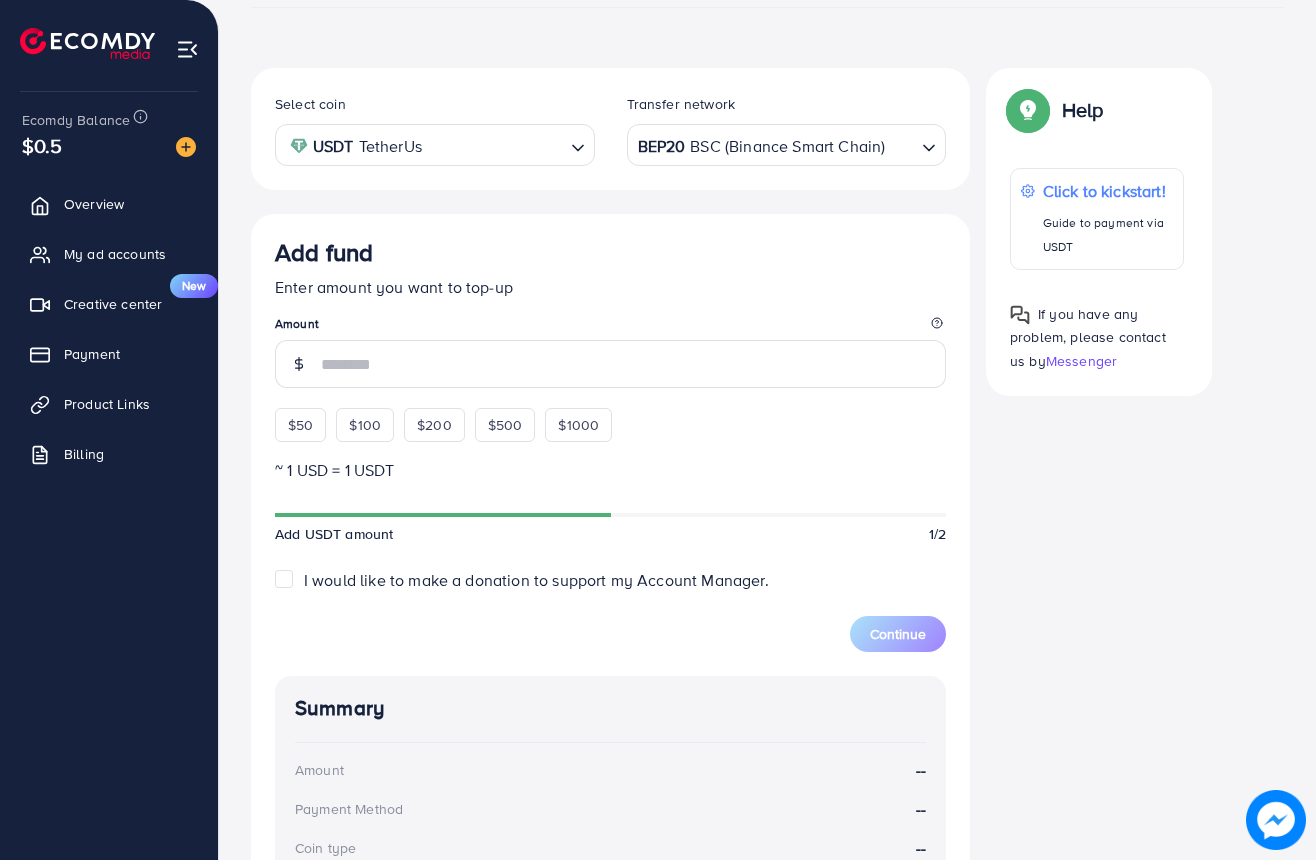click at bounding box center (495, 145) 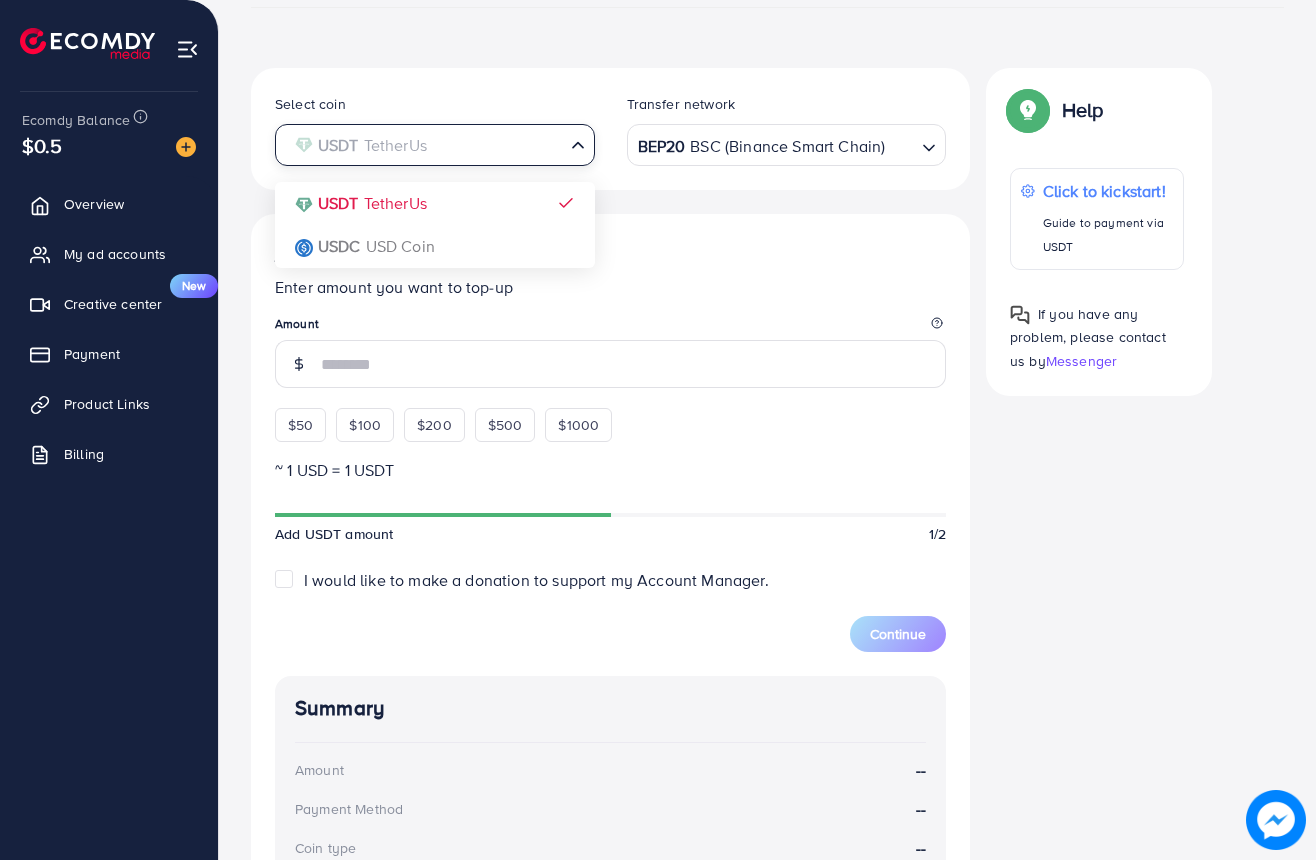 click on "BEP20 BSC (Binance Smart Chain)" at bounding box center [775, 143] 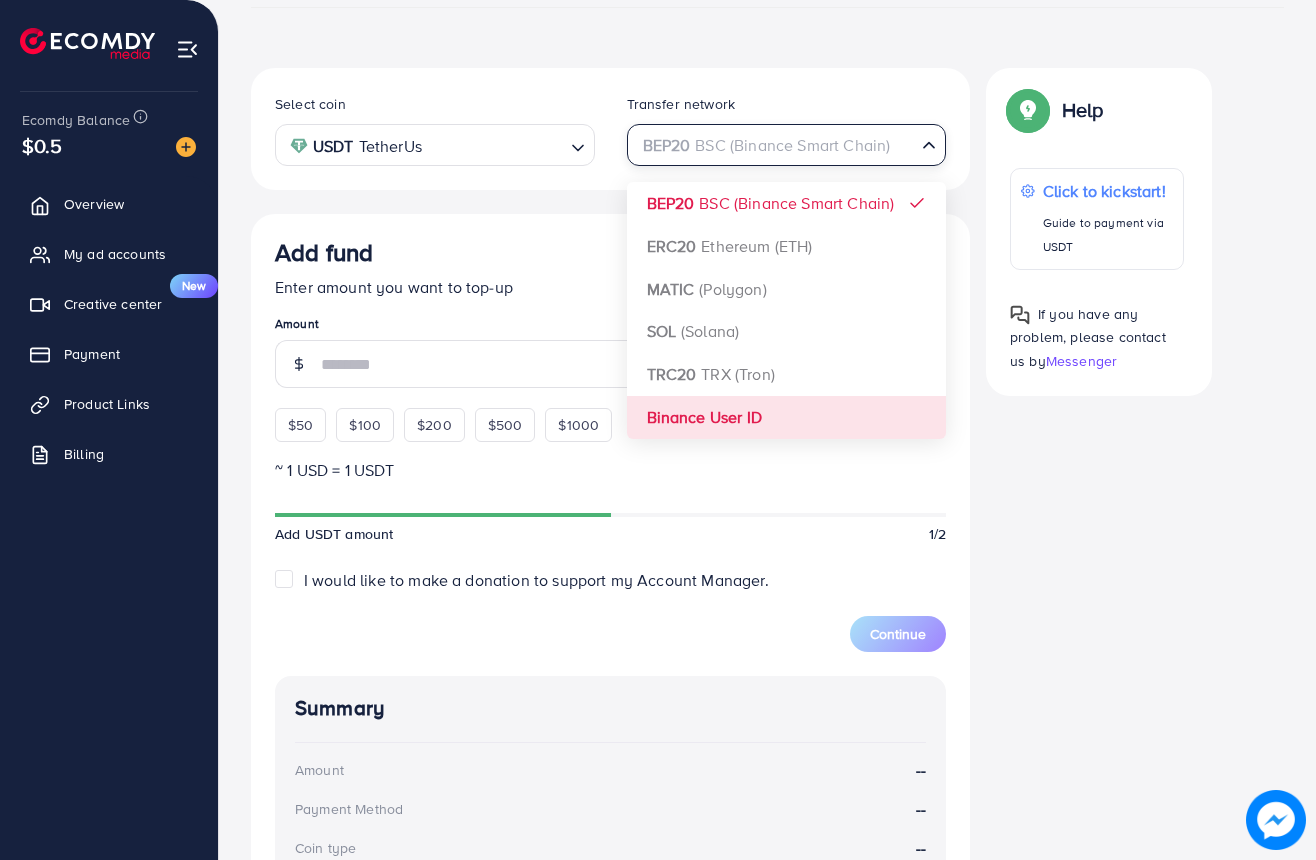 click on "Select coin   USDT TetherUs           Loading...     Transfer network   BEP20 BSC (Binance Smart Chain)           Loading...     BEP20 BSC (Binance Smart Chain) ERC20 Ethereum (ETH) MATIC (Polygon) SOL (Solana) TRC20 TRX (Tron) Binance User ID        Add fund  Enter amount you want to top-up Amount $50 $100 $200 $500 $1000  ~ 1 USD = 1 USDT   Add USDT amount  1/2 I would like to make a donation to support my Account Manager. 5% 10% 15% 20%  Continue   Summary   Amount   --   Payment Method   --   Coin type   --   Service charge   (6.00%)   --   Transfer network   --   Total Amount   --" at bounding box center (610, 583) 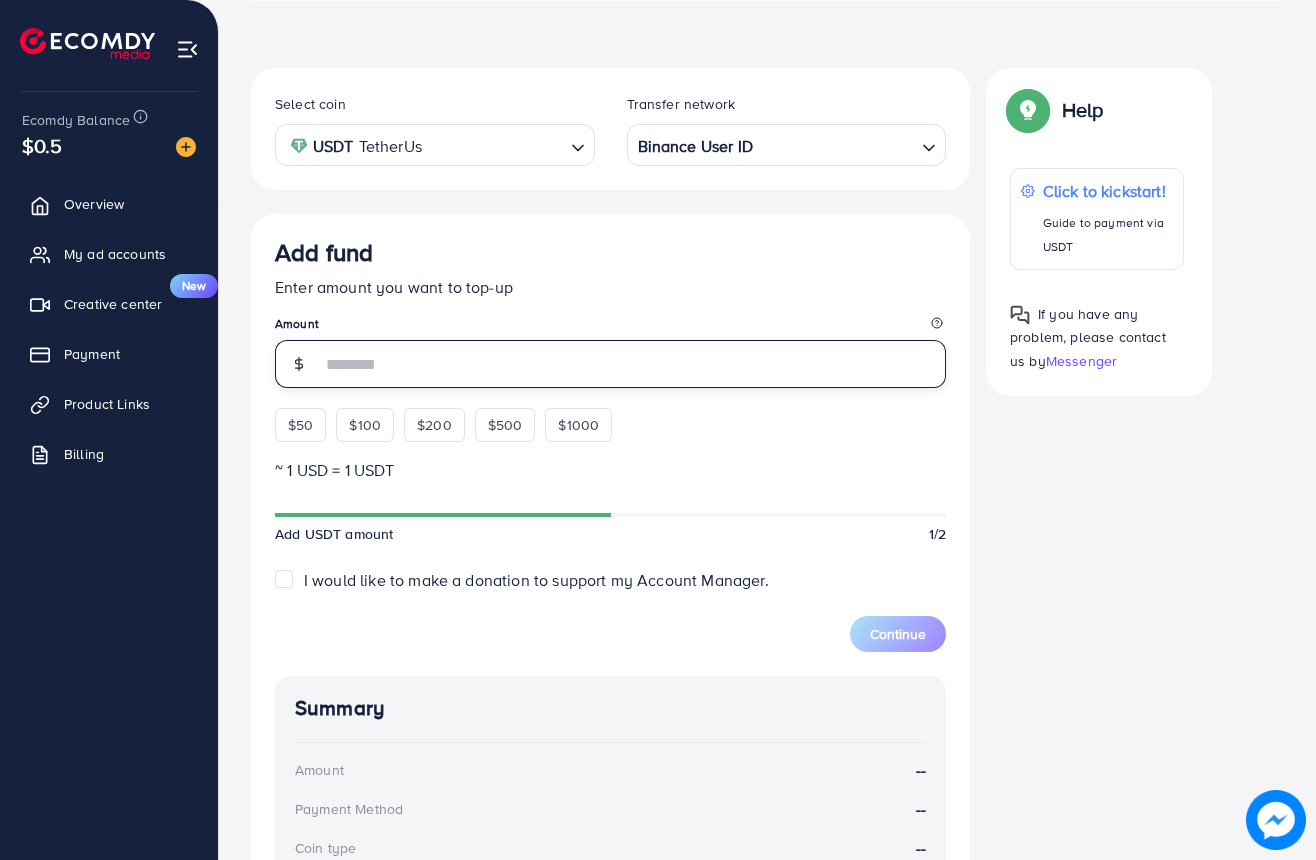 click at bounding box center [633, 364] 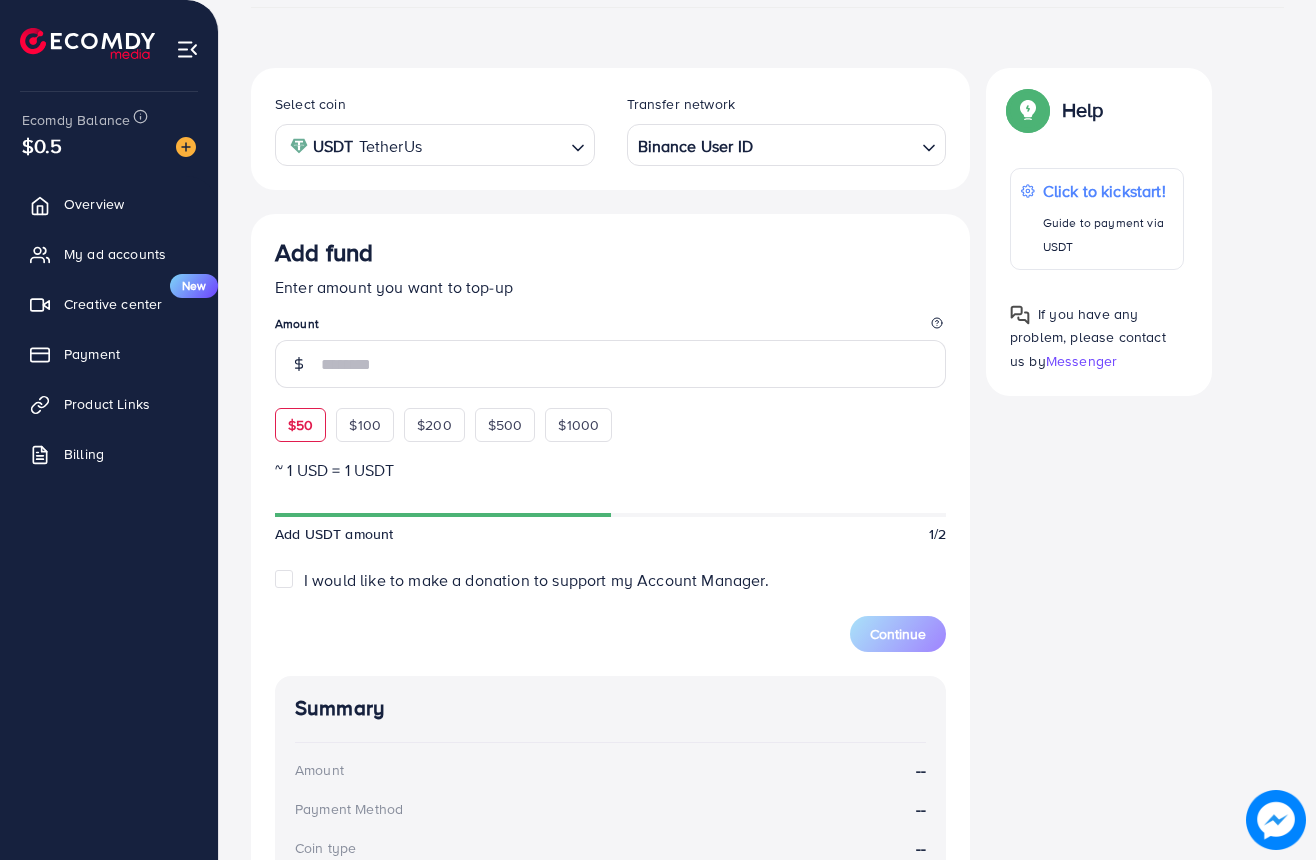 click on "Add fund  Enter amount you want to top-up Amount $50 $100 $200 $500 $1000" at bounding box center [610, 340] 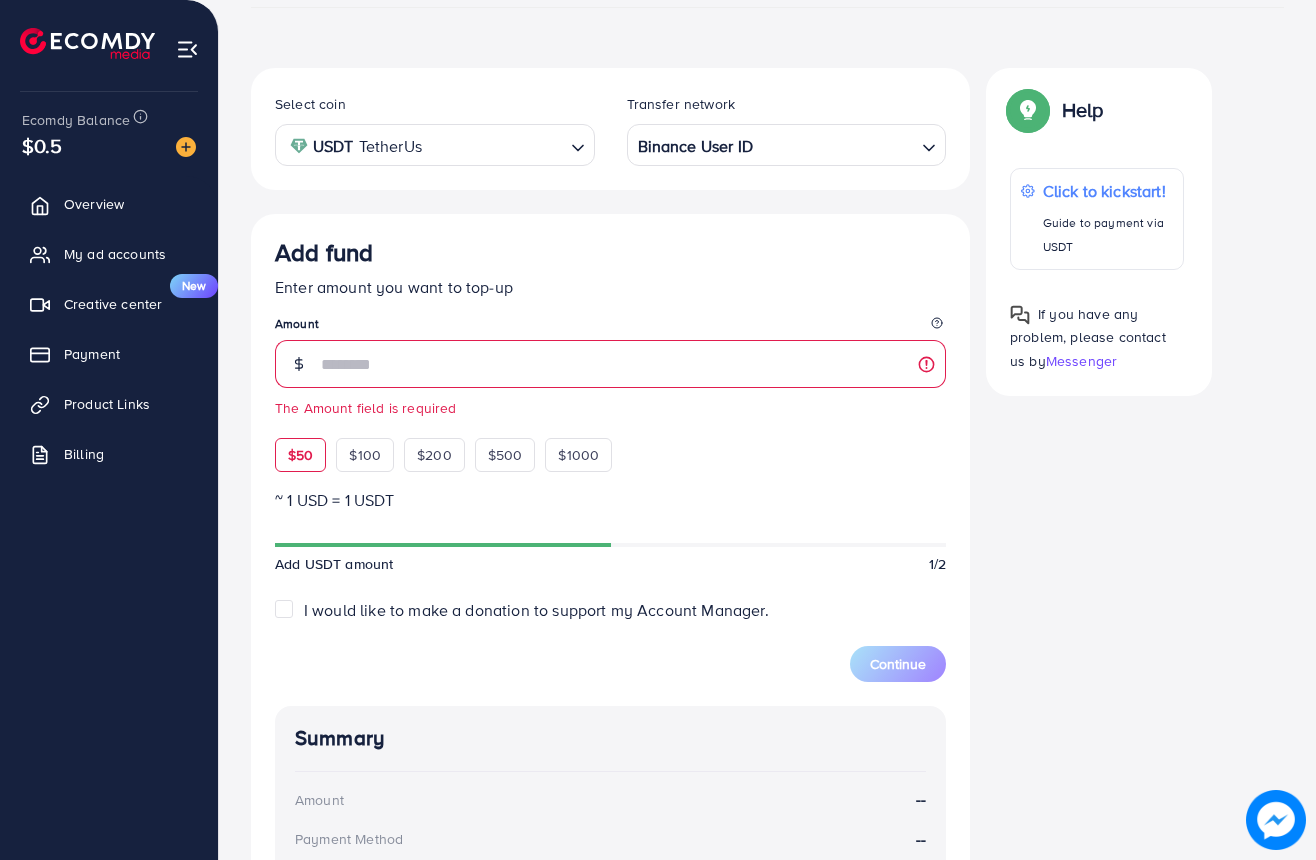 click on "$50" at bounding box center (300, 455) 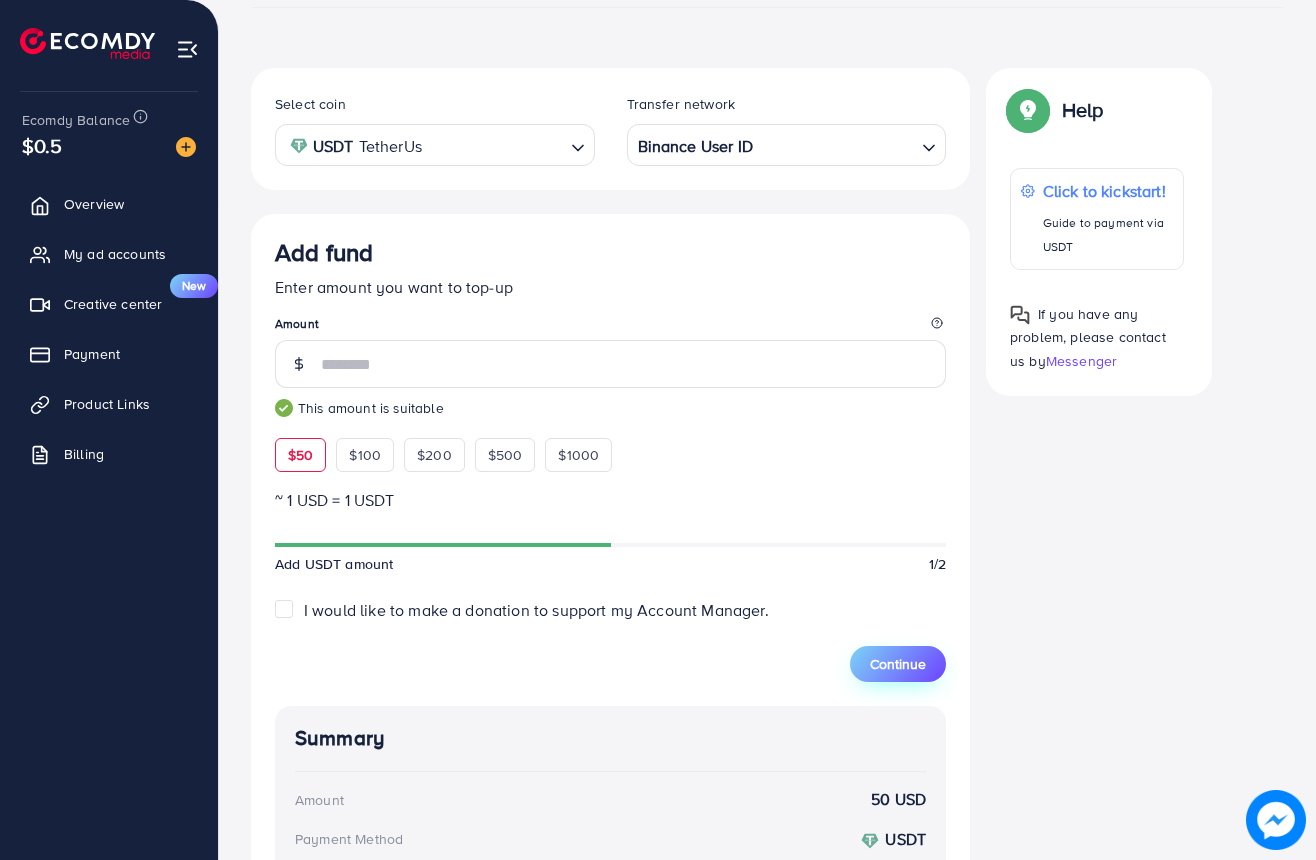 click on "Continue" at bounding box center (898, 664) 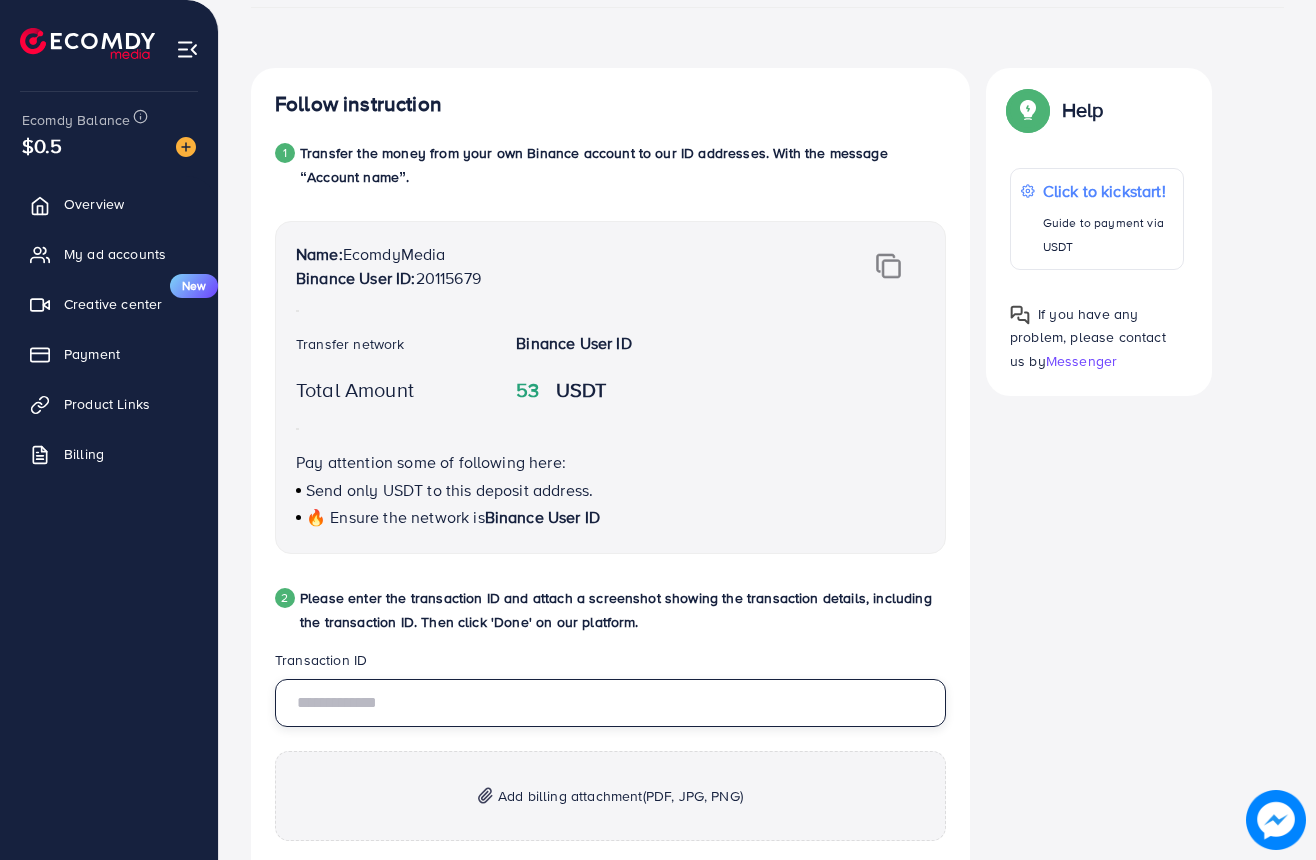 click at bounding box center [610, 703] 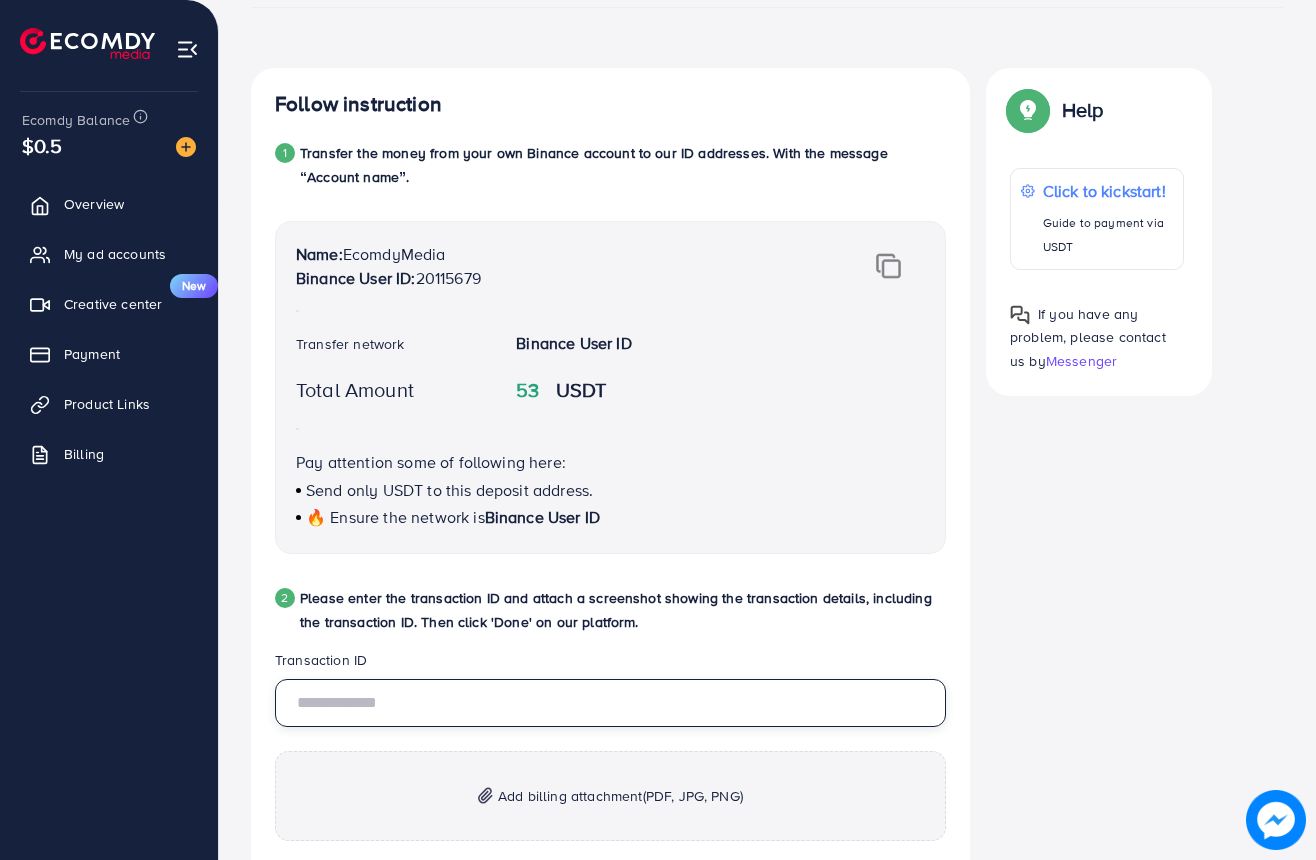 paste on "**********" 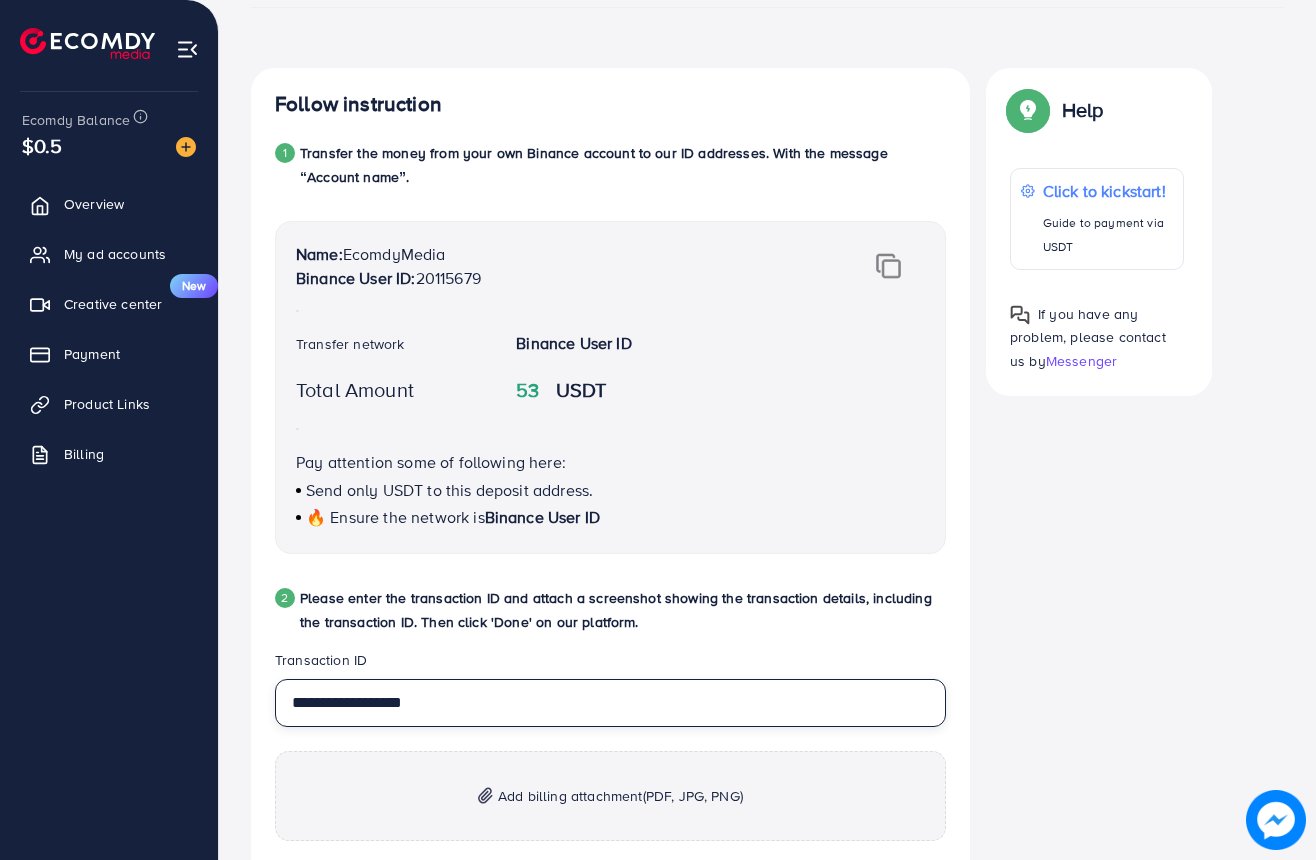 type on "**********" 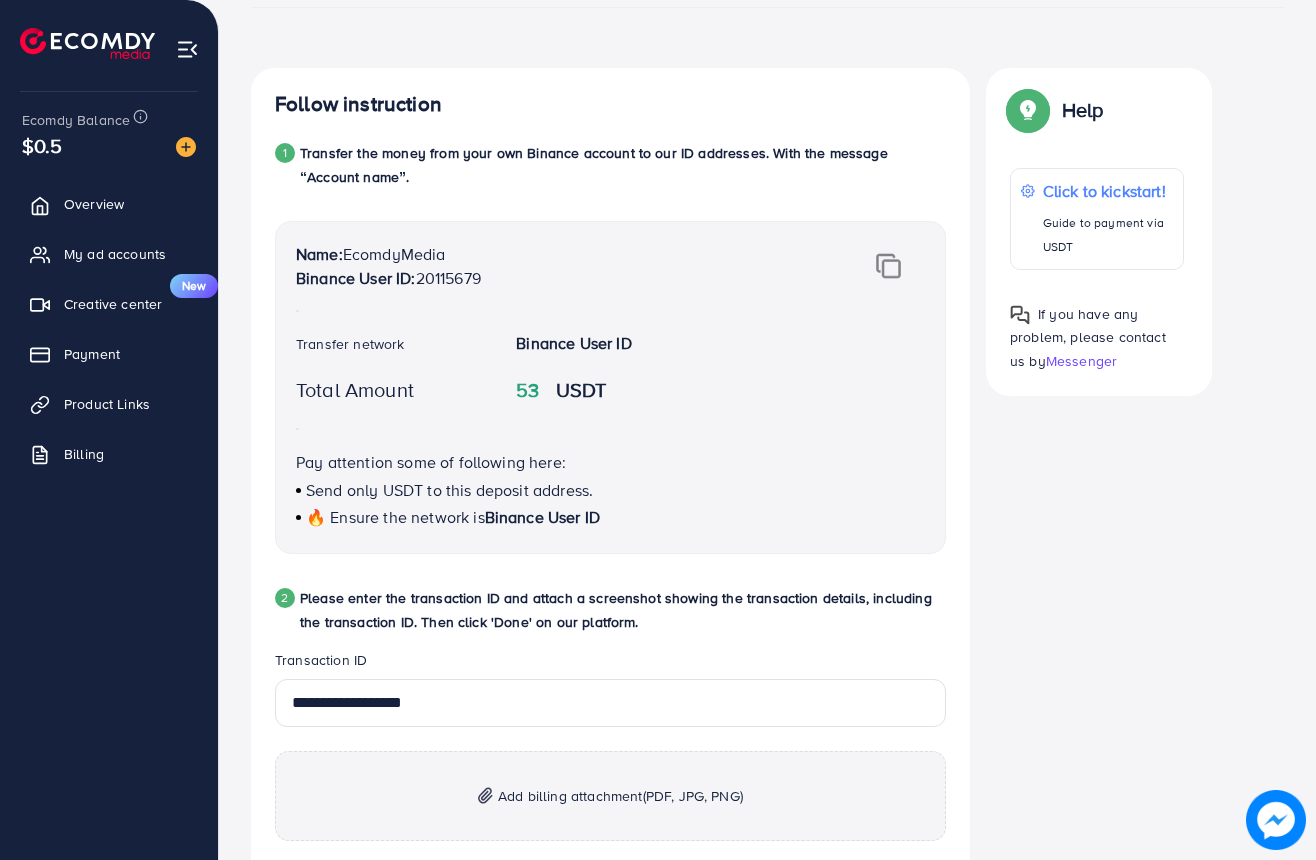 click on "Help   Help   Click to kickstart!   Guide to payment via USDT   If you have any problem, please contact us by   Messenger" at bounding box center [1099, 738] 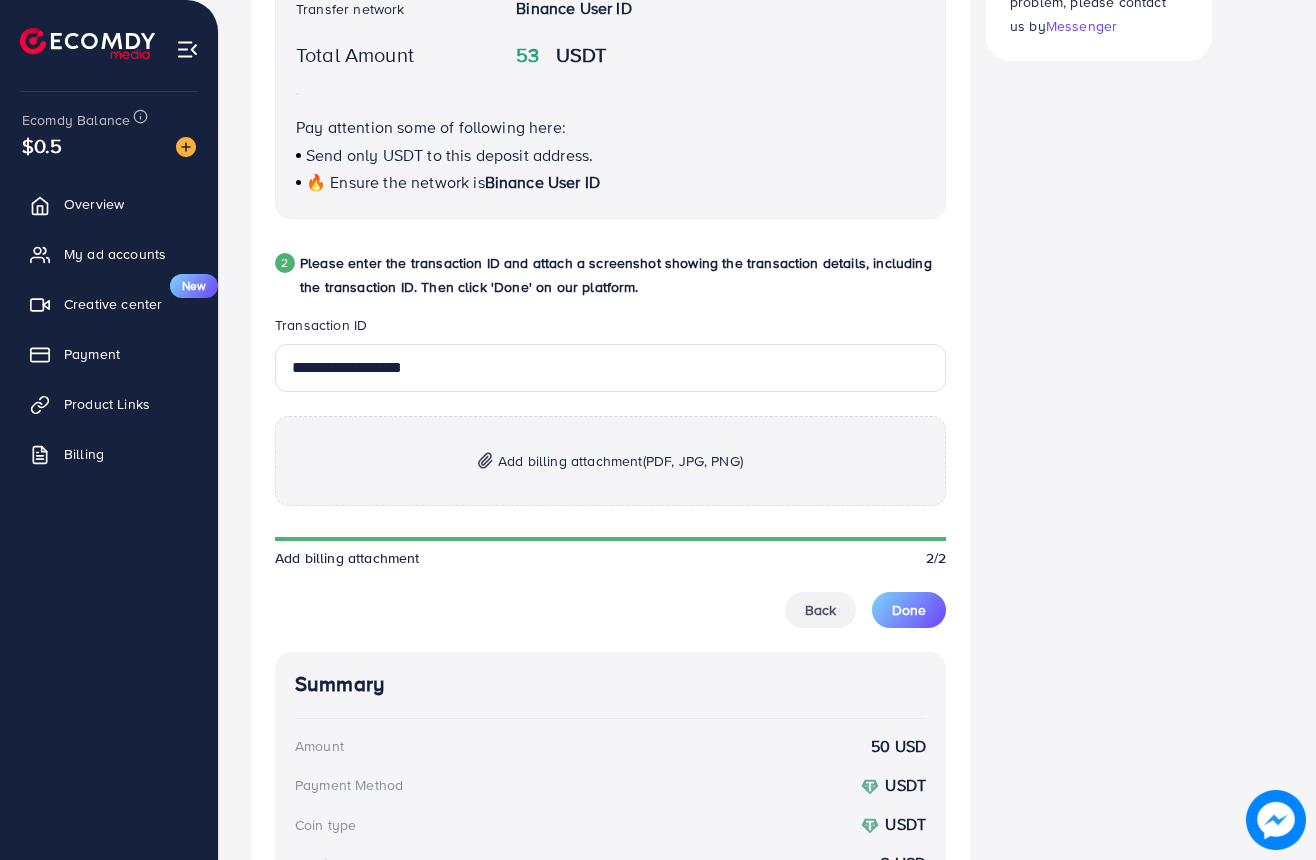 scroll, scrollTop: 757, scrollLeft: 0, axis: vertical 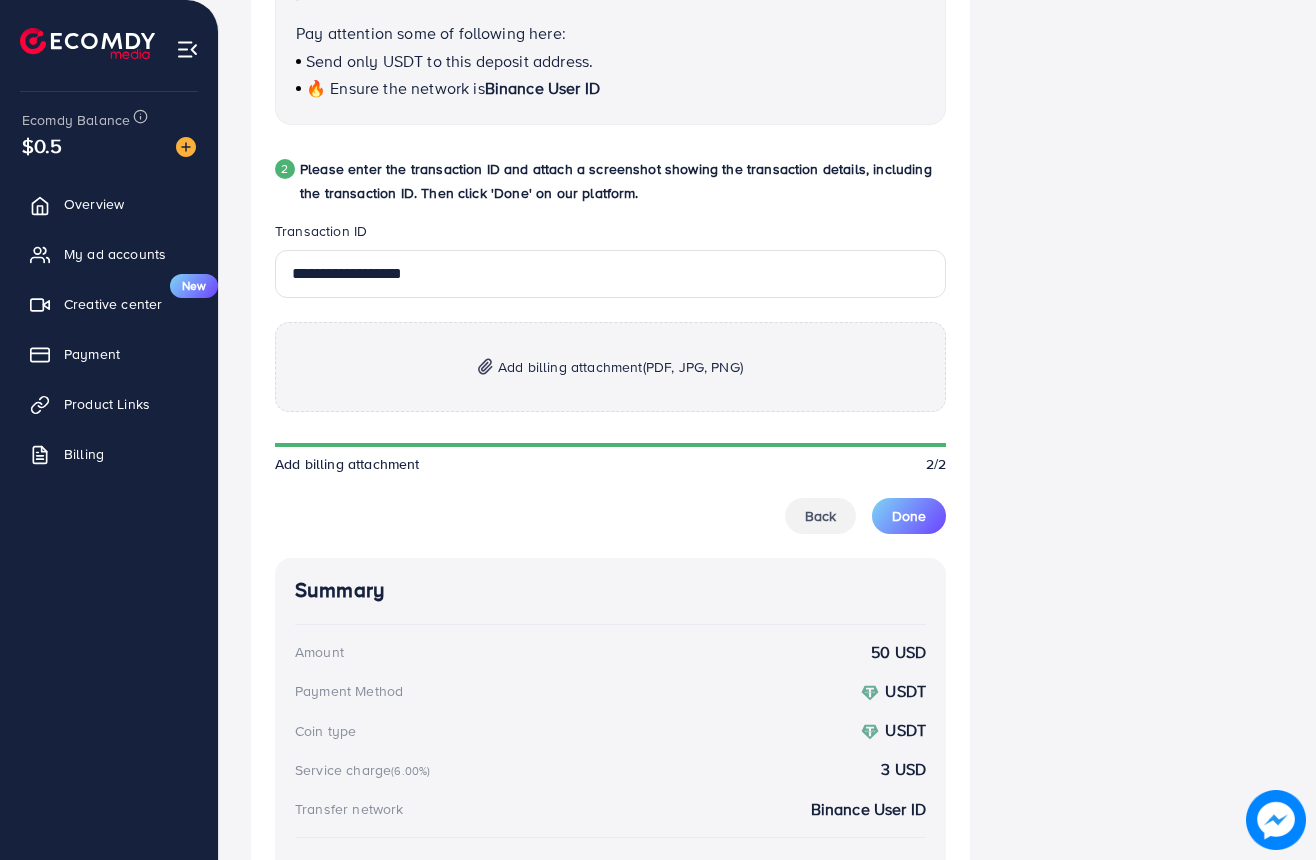 click on "Add billing attachment  (PDF, JPG, PNG)" at bounding box center (610, 367) 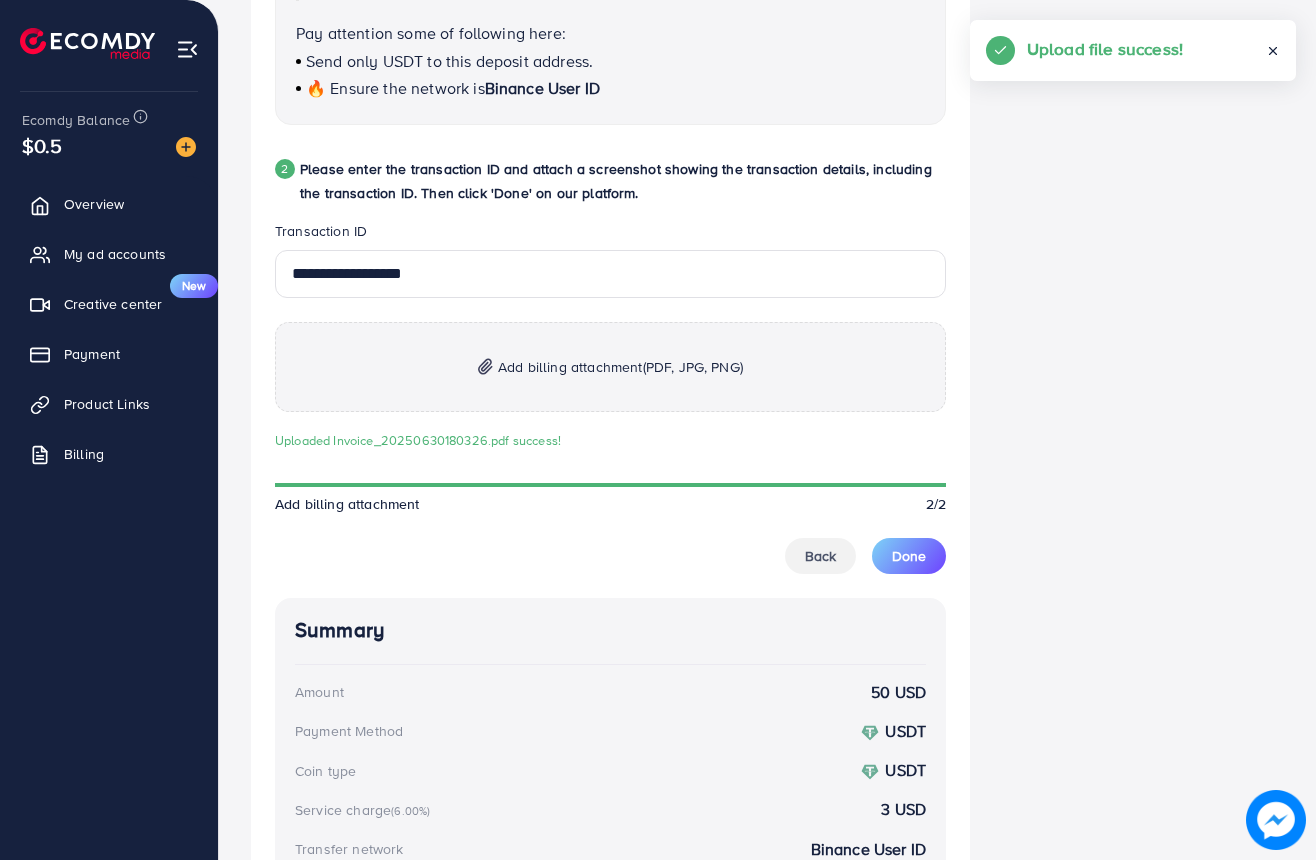 click on "Add billing attachment  (PDF, JPG, PNG)" at bounding box center [610, 367] 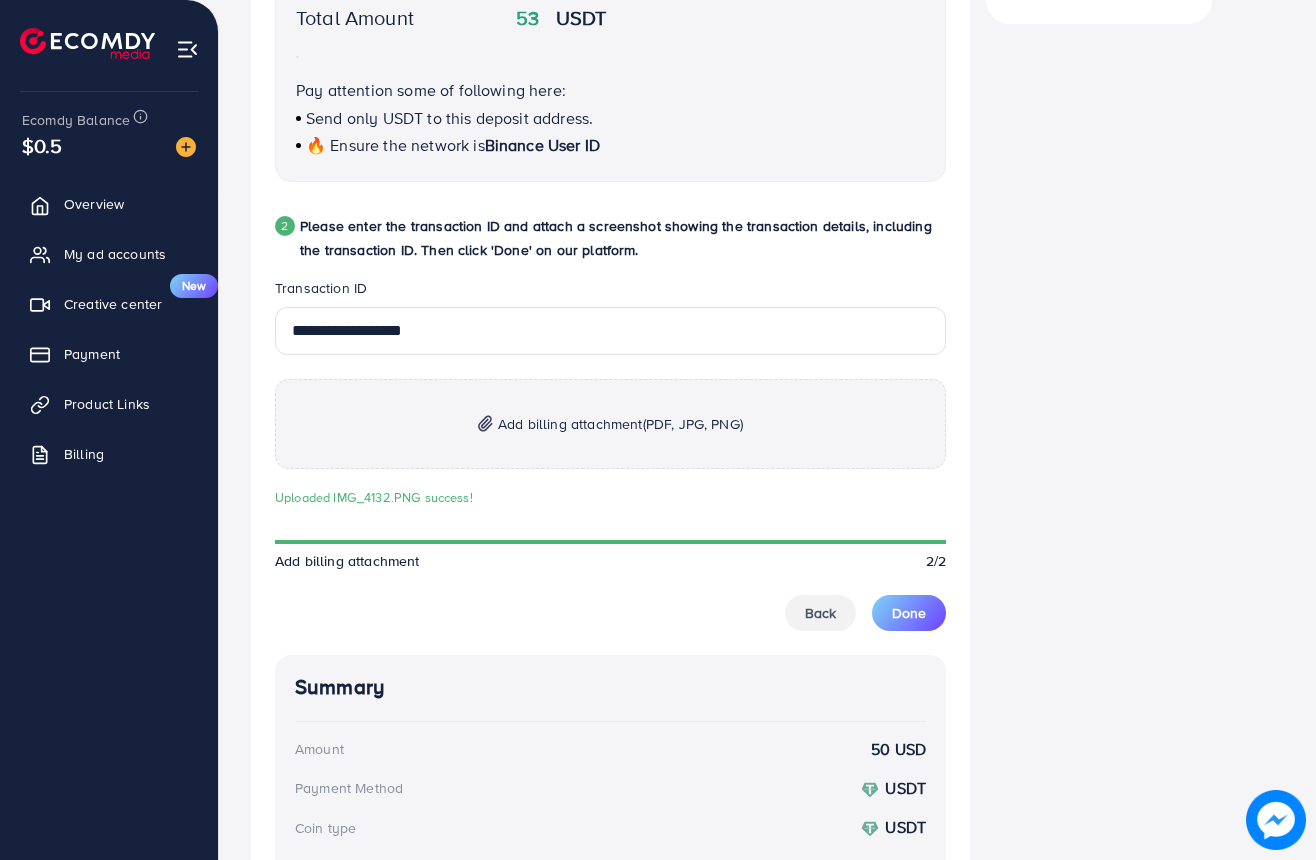 scroll, scrollTop: 705, scrollLeft: 0, axis: vertical 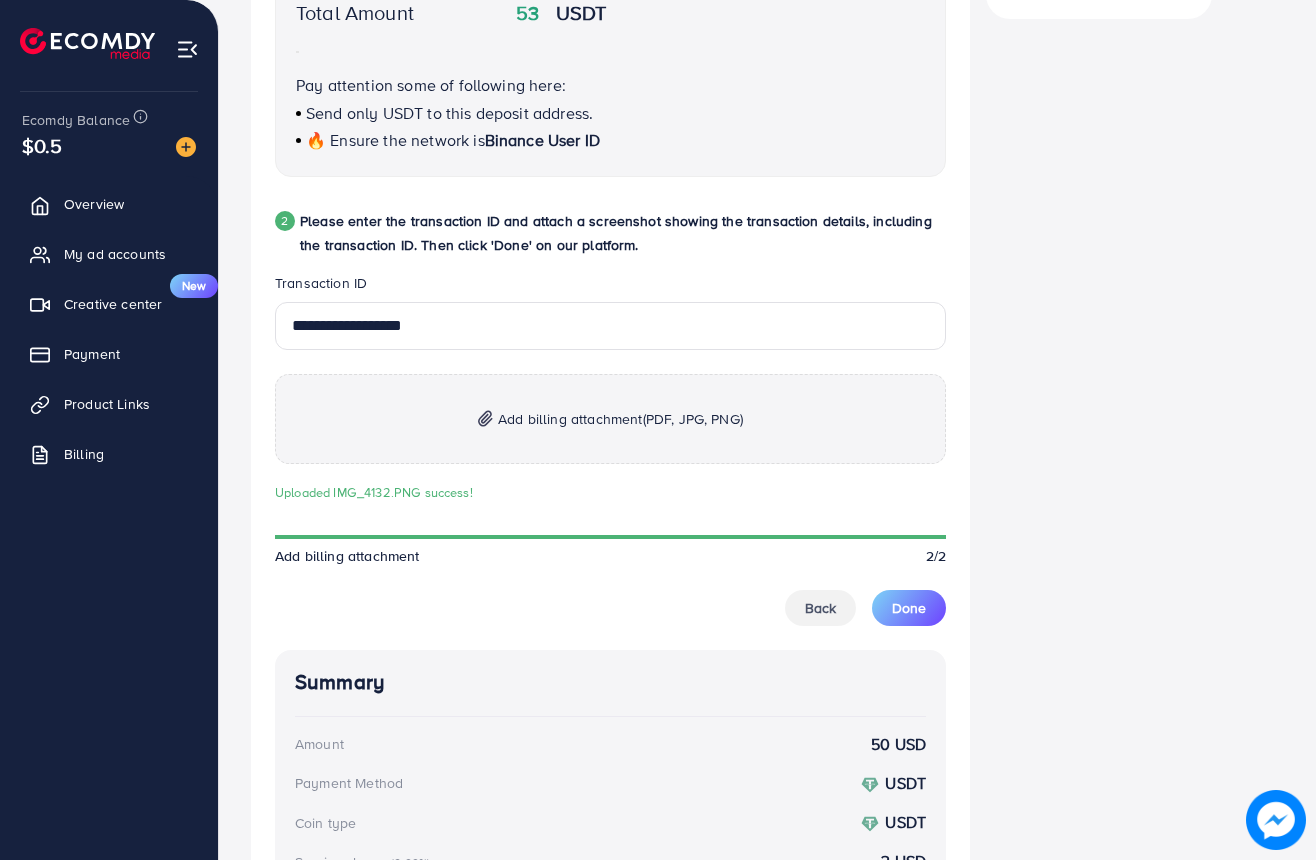 click on "Uploaded IMG_4132.PNG success!" at bounding box center [374, 492] 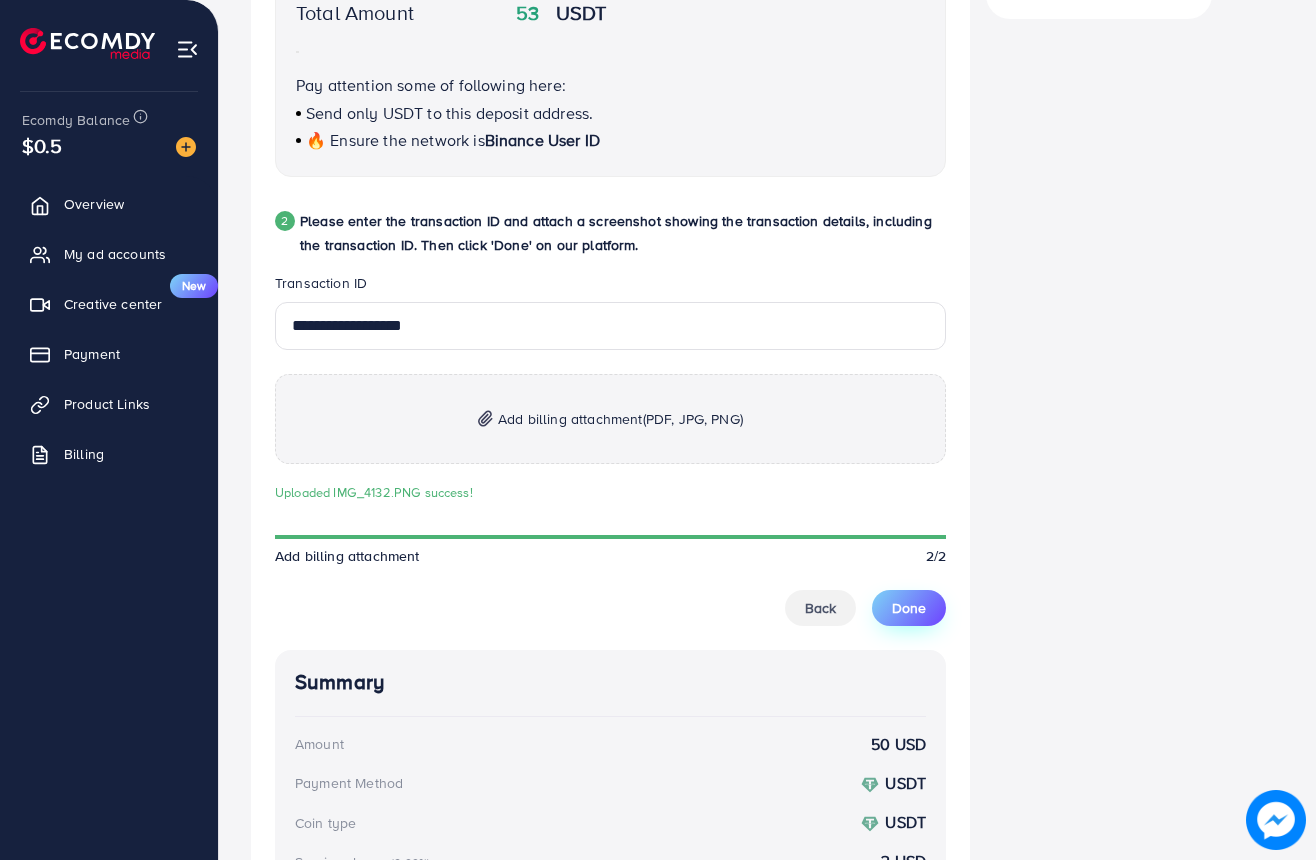 click on "Done" at bounding box center (909, 608) 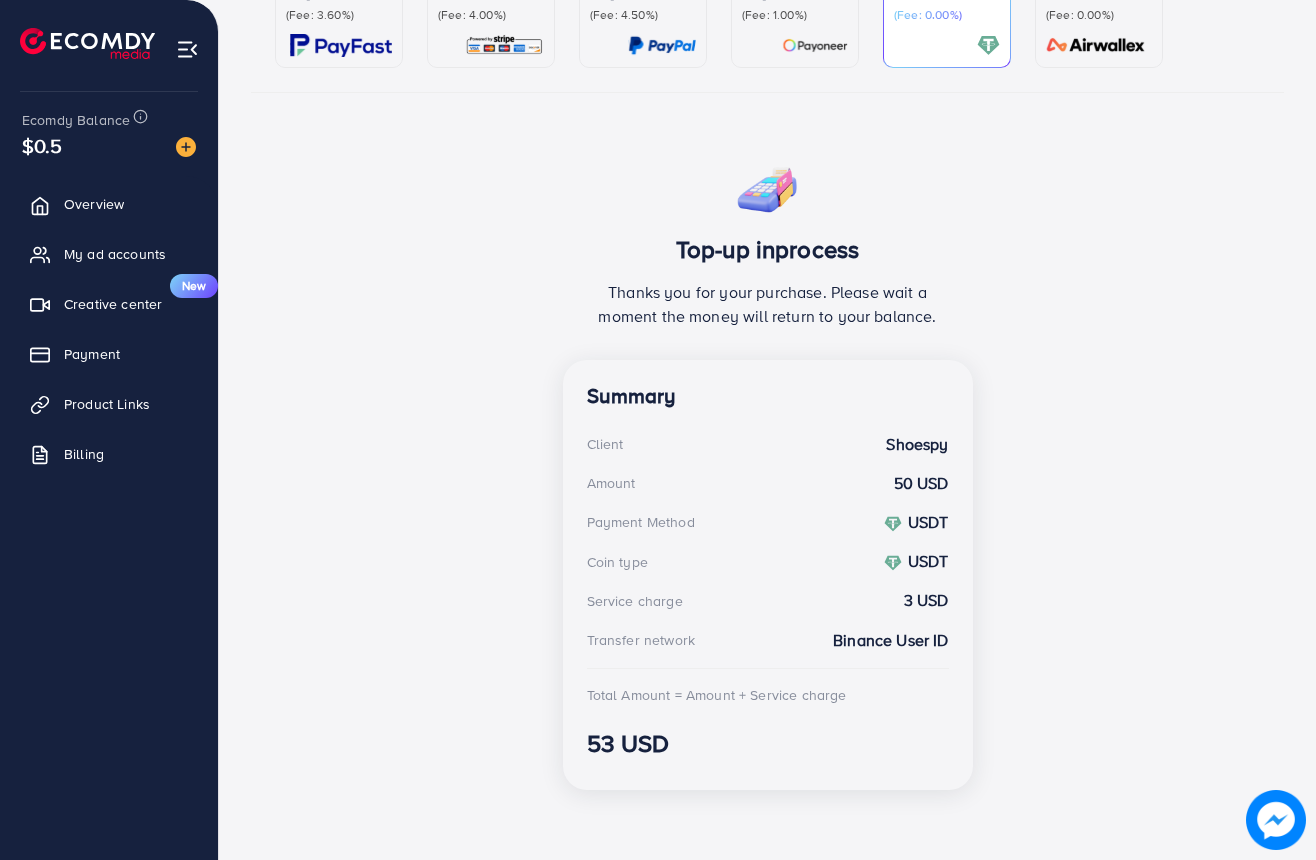 scroll, scrollTop: 226, scrollLeft: 0, axis: vertical 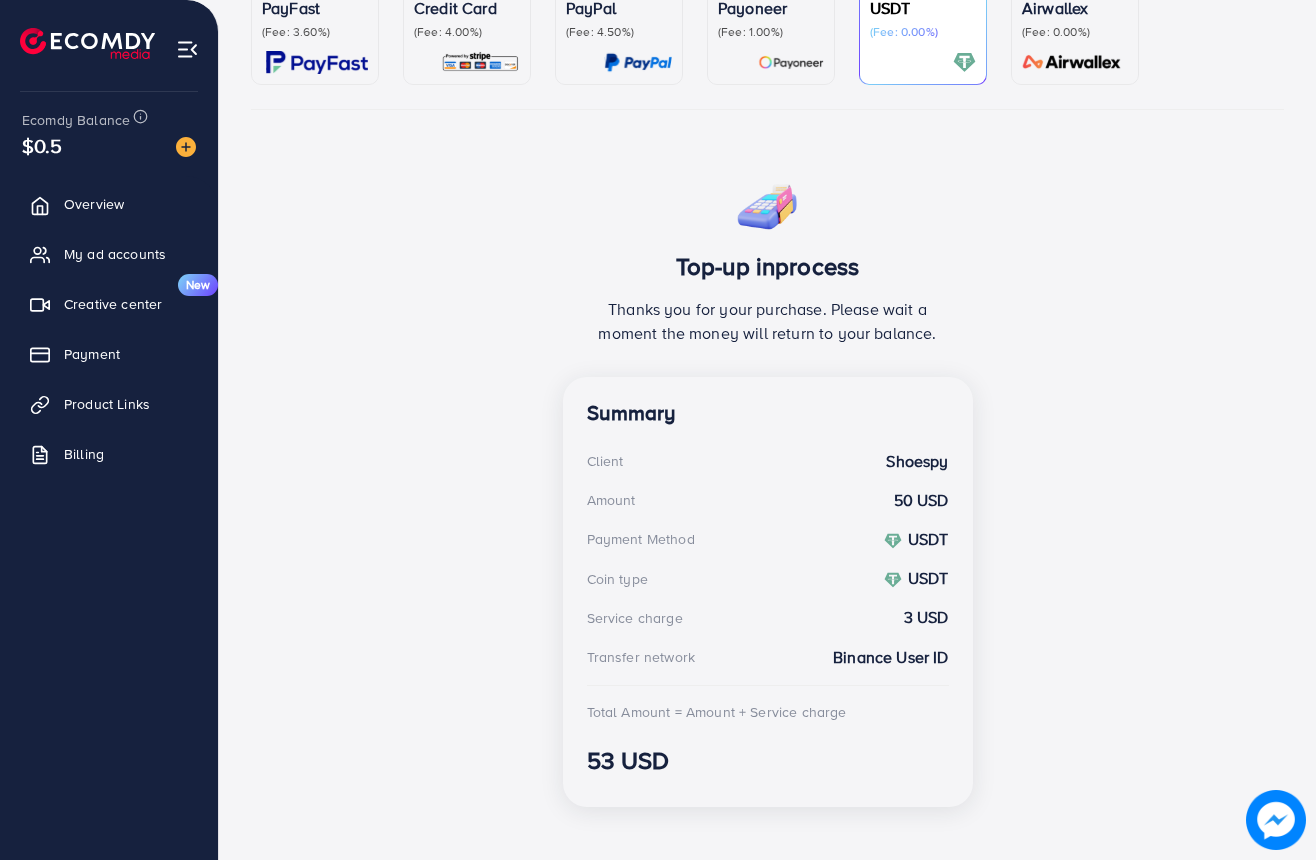 click on "Top-up inprocess   Thanks you for your purchase. Please wait a moment the money will return to your balance.   Summary   Client   Shoespy   Amount   50 USD   Payment Method  USDT  Coin type  USDT  Service charge  3 USD  Transfer network  Binance User ID  Total Amount = Amount  + Service charge      53 USD   If you have any problem, please contact us by   Messenger" at bounding box center [767, 496] 